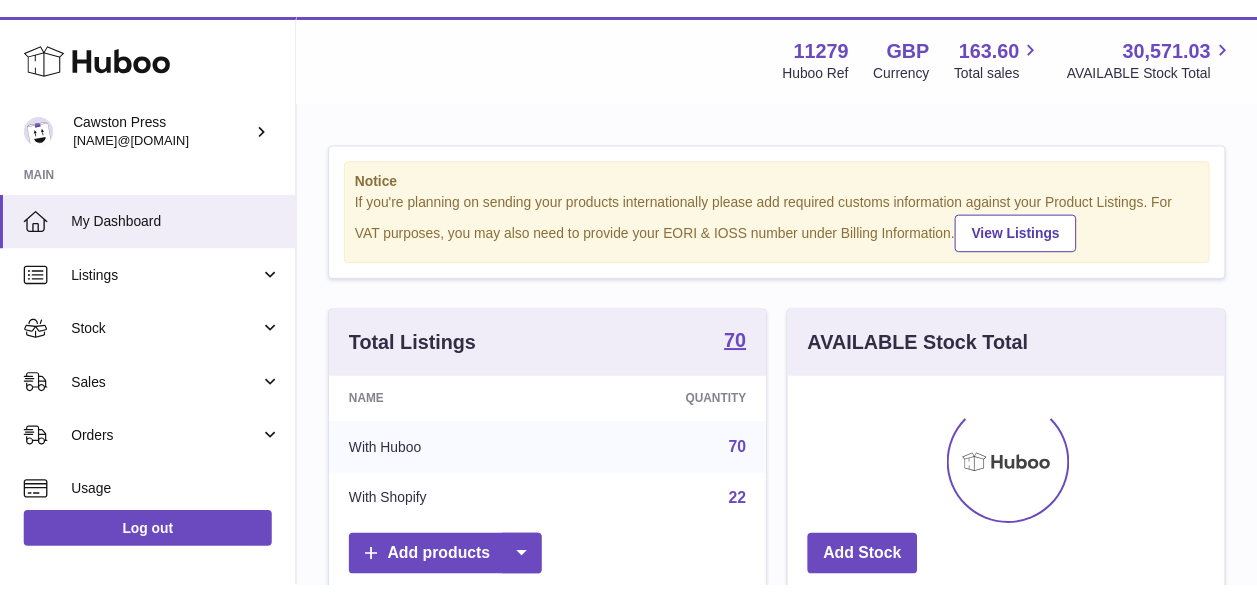 scroll, scrollTop: 0, scrollLeft: 0, axis: both 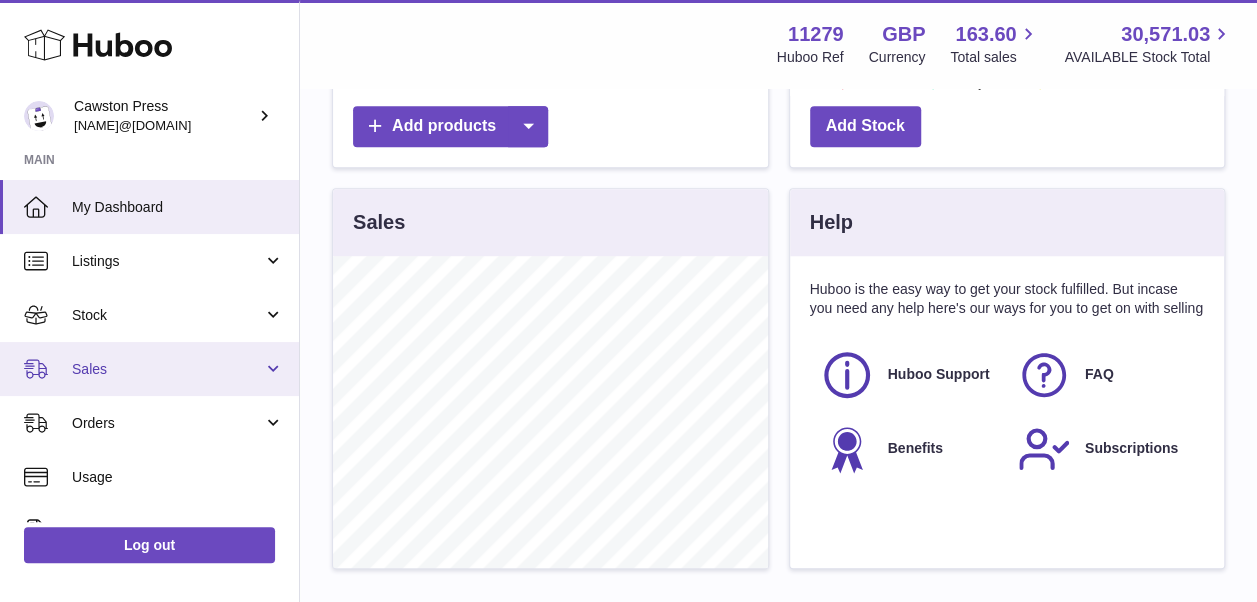 click on "Sales" at bounding box center [167, 369] 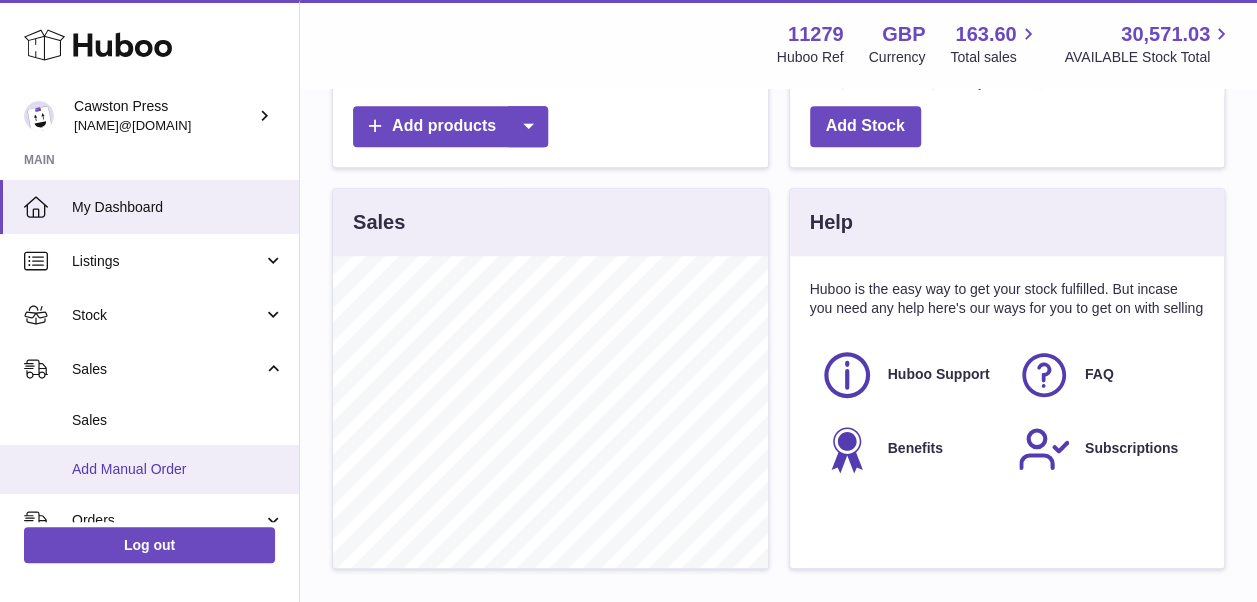 click on "Add Manual Order" at bounding box center (178, 469) 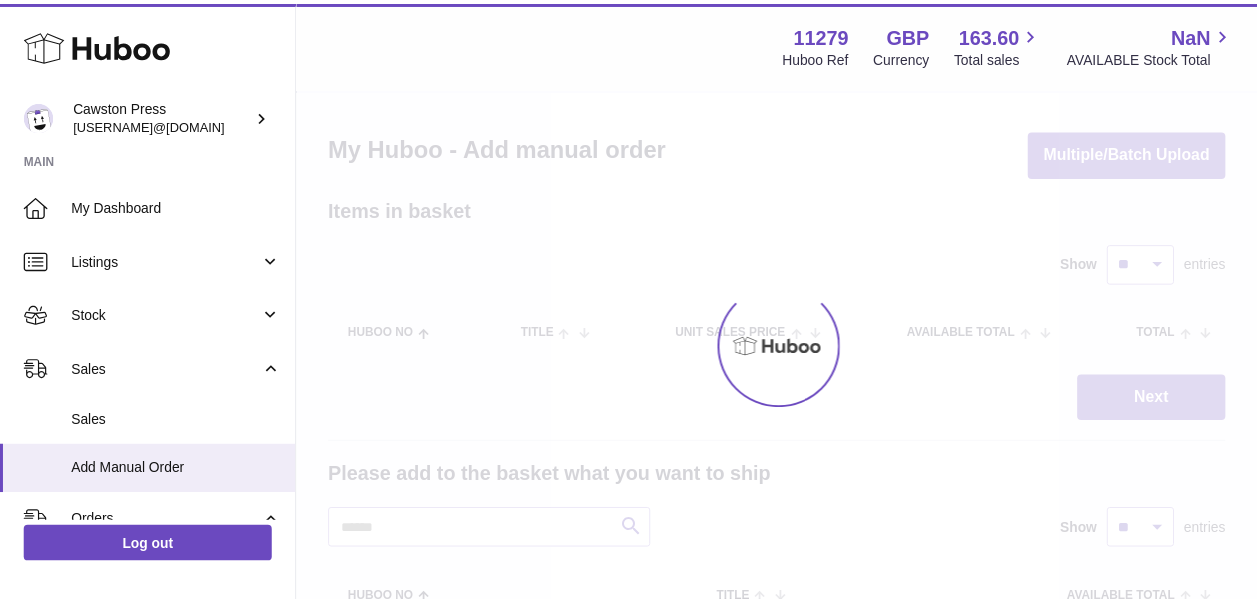 scroll, scrollTop: 0, scrollLeft: 0, axis: both 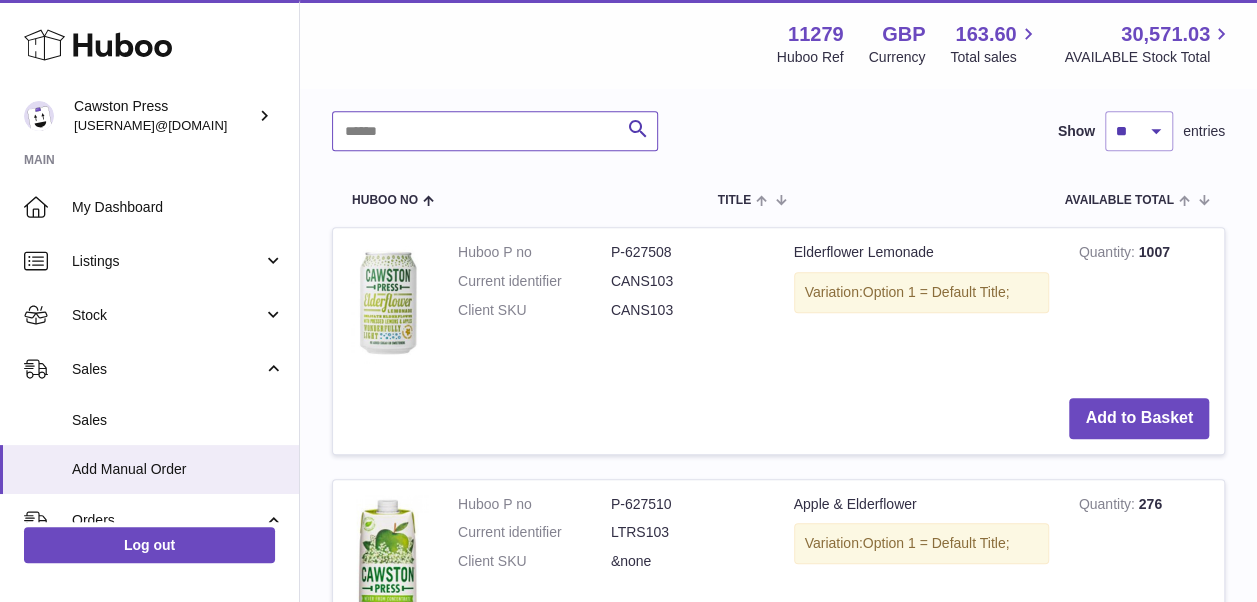 click at bounding box center [495, 131] 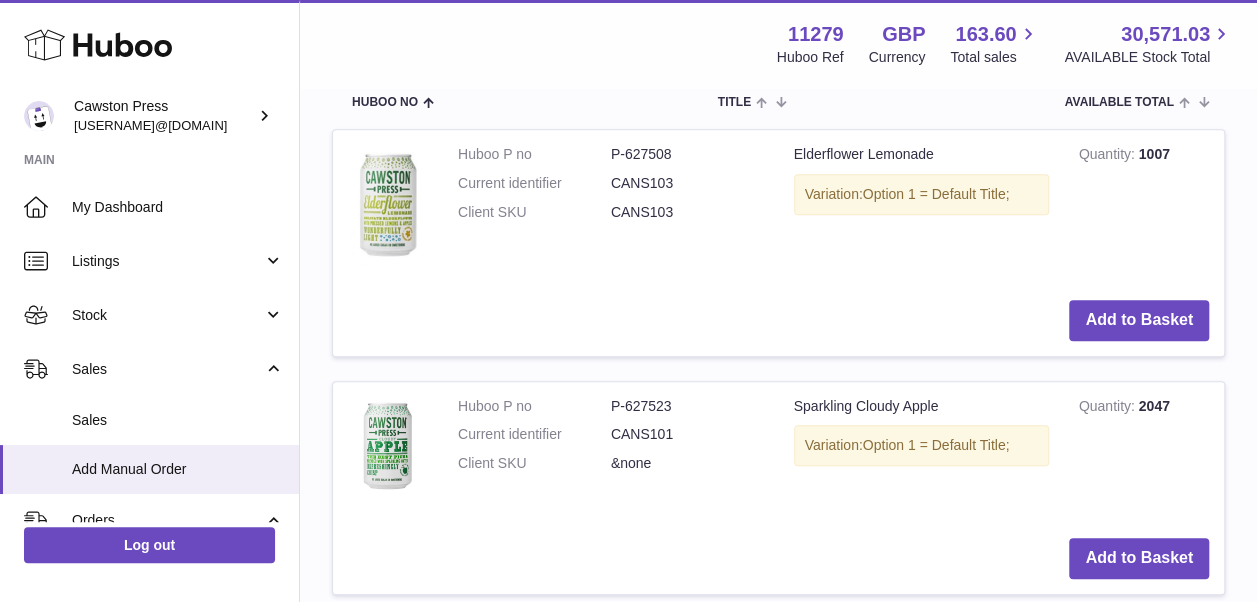 scroll, scrollTop: 498, scrollLeft: 0, axis: vertical 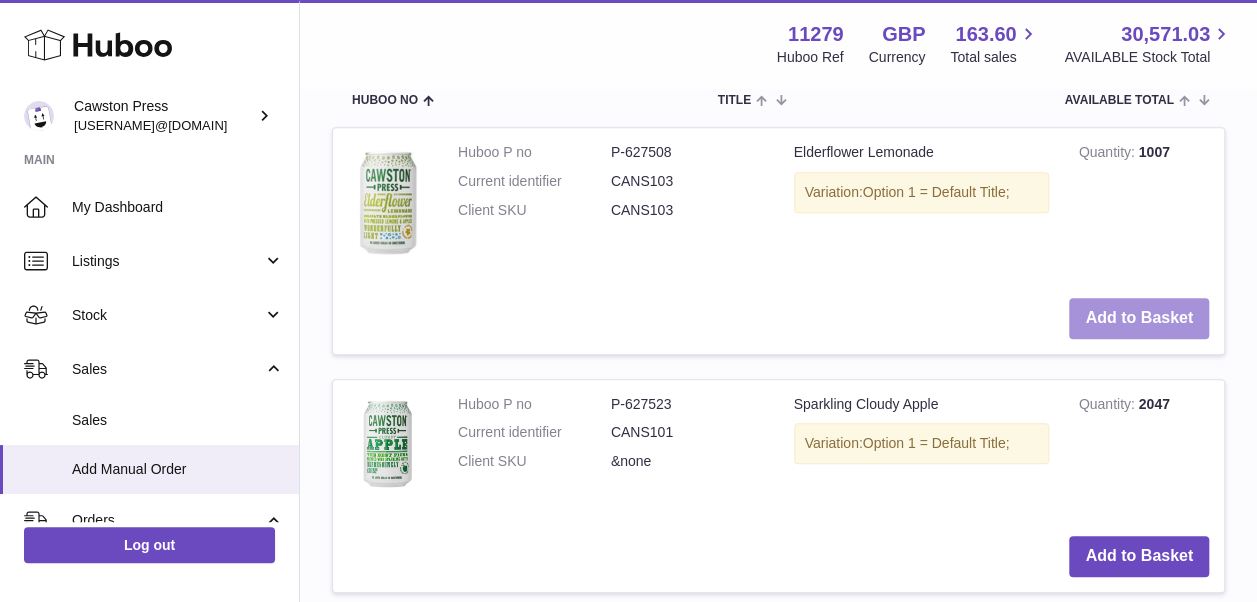 type on "****" 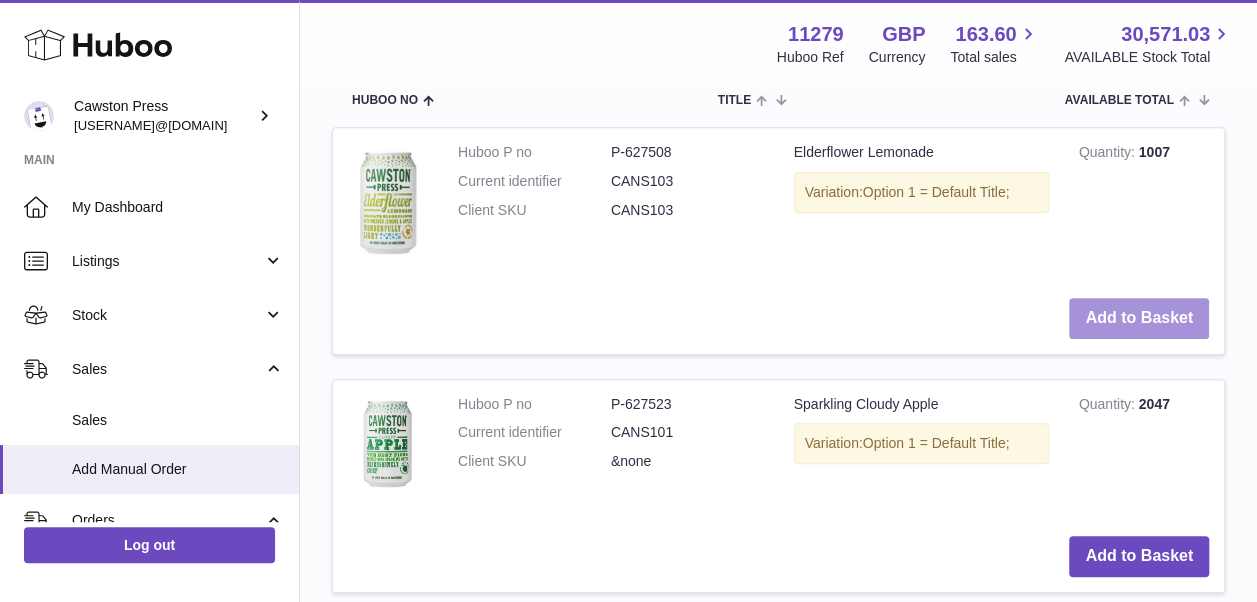click on "Add to Basket" at bounding box center (1139, 318) 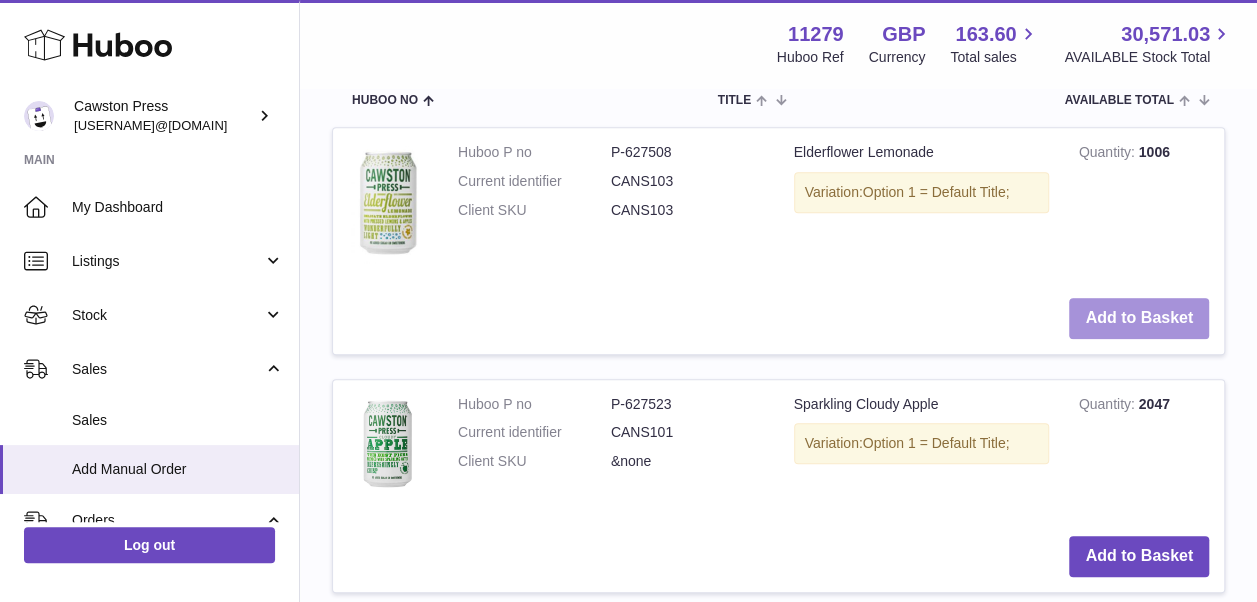scroll, scrollTop: 898, scrollLeft: 0, axis: vertical 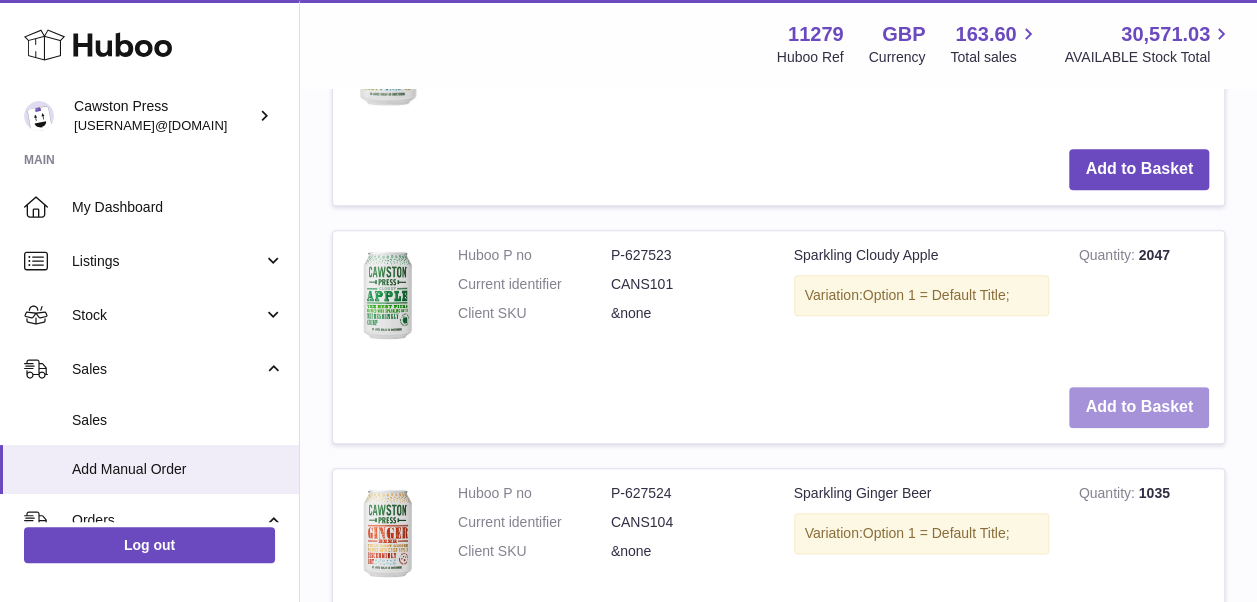 click on "Add to Basket" at bounding box center [1139, 407] 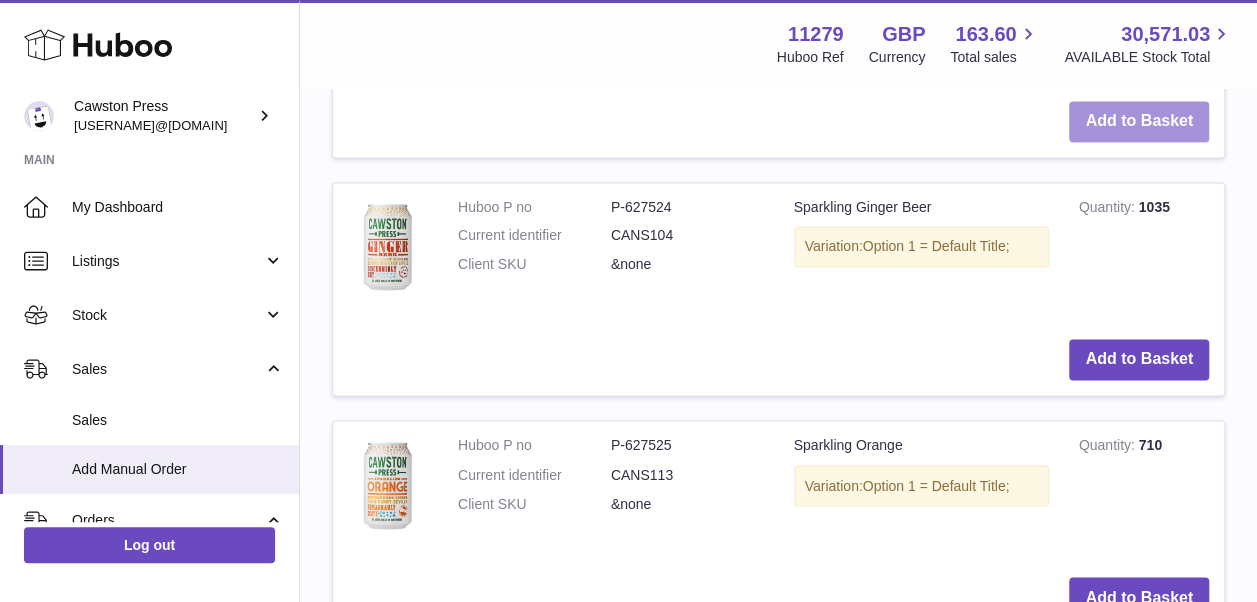 scroll, scrollTop: 1424, scrollLeft: 0, axis: vertical 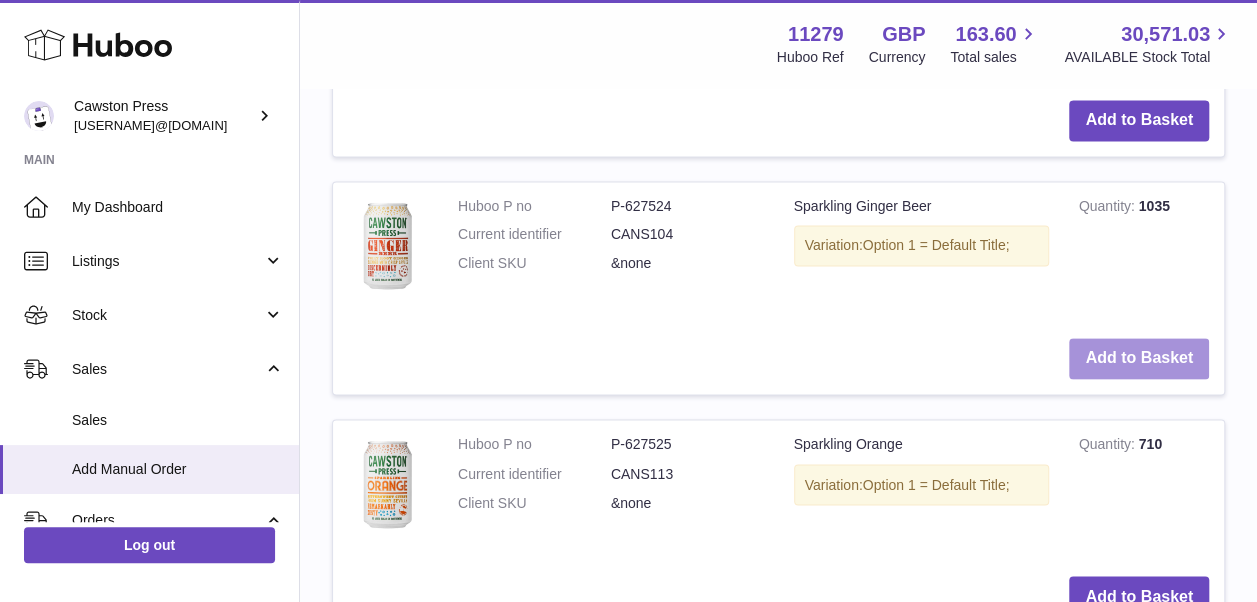 click on "Add to Basket" at bounding box center (1139, 358) 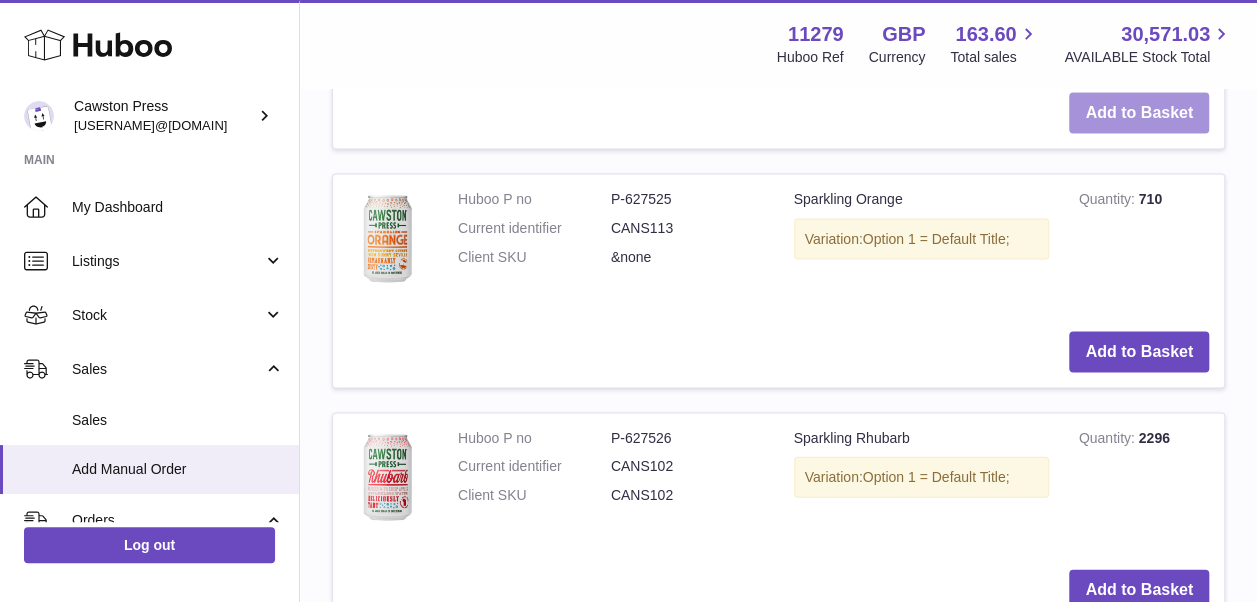 scroll, scrollTop: 1908, scrollLeft: 0, axis: vertical 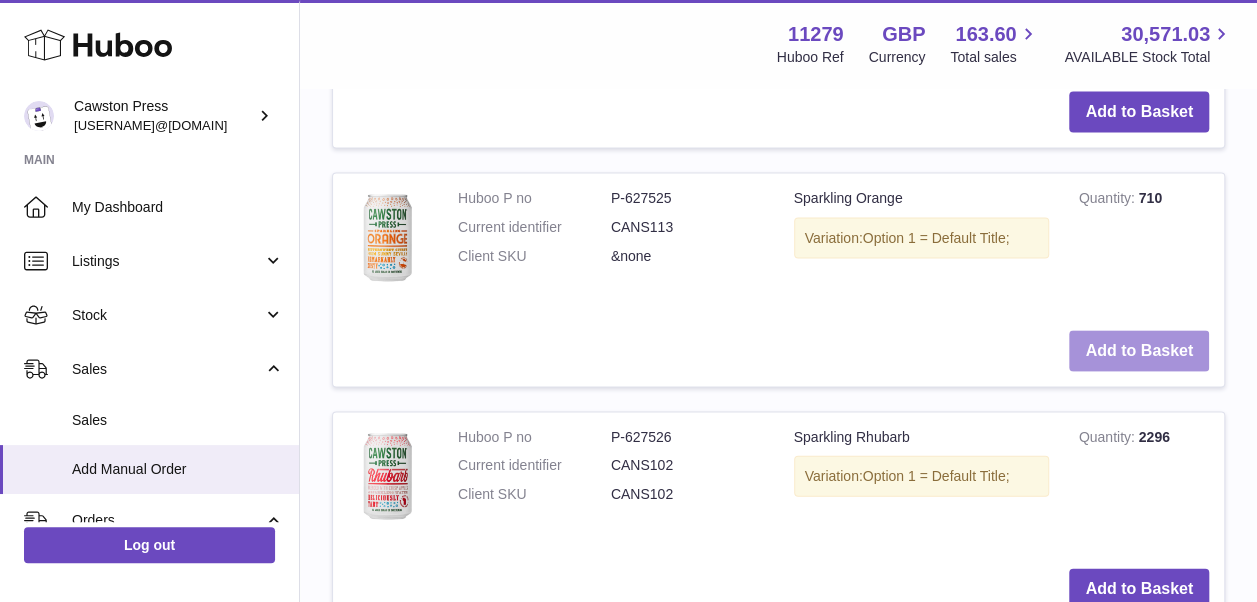 click on "Add to Basket" at bounding box center [1139, 351] 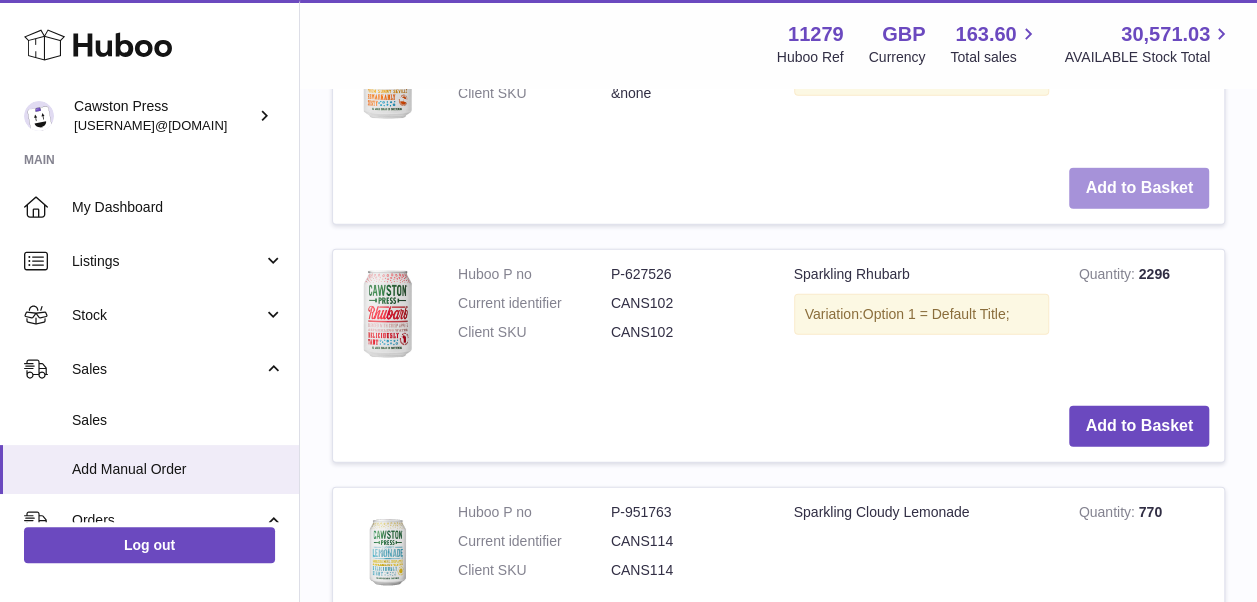 scroll, scrollTop: 2310, scrollLeft: 0, axis: vertical 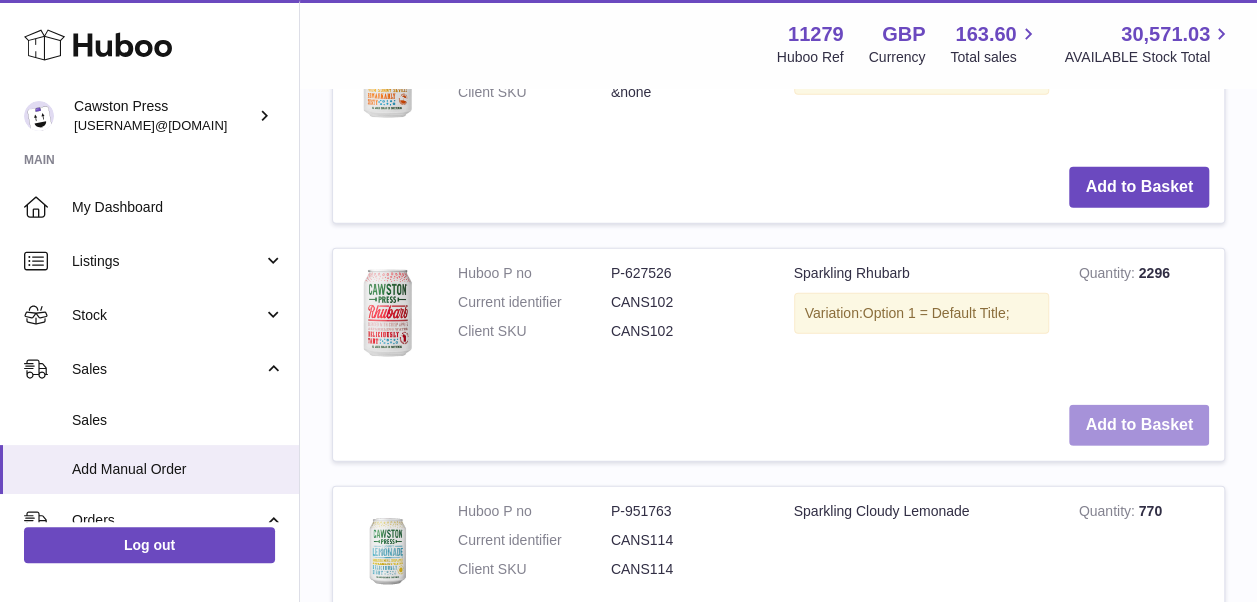 click on "Add to Basket" at bounding box center [1139, 425] 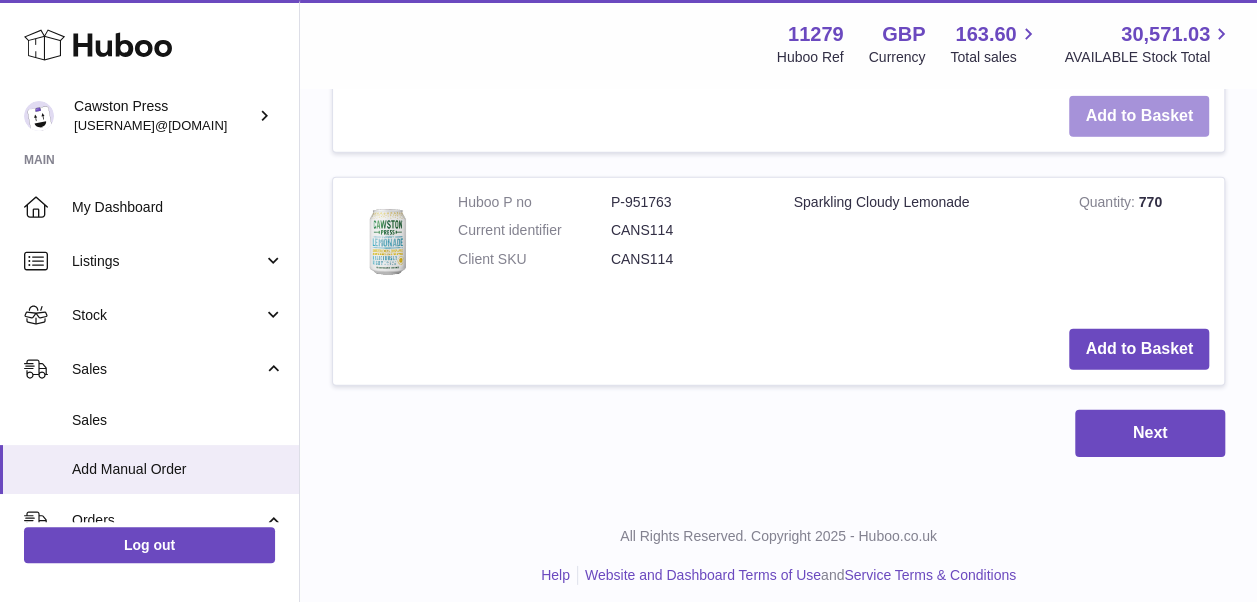 scroll, scrollTop: 2863, scrollLeft: 0, axis: vertical 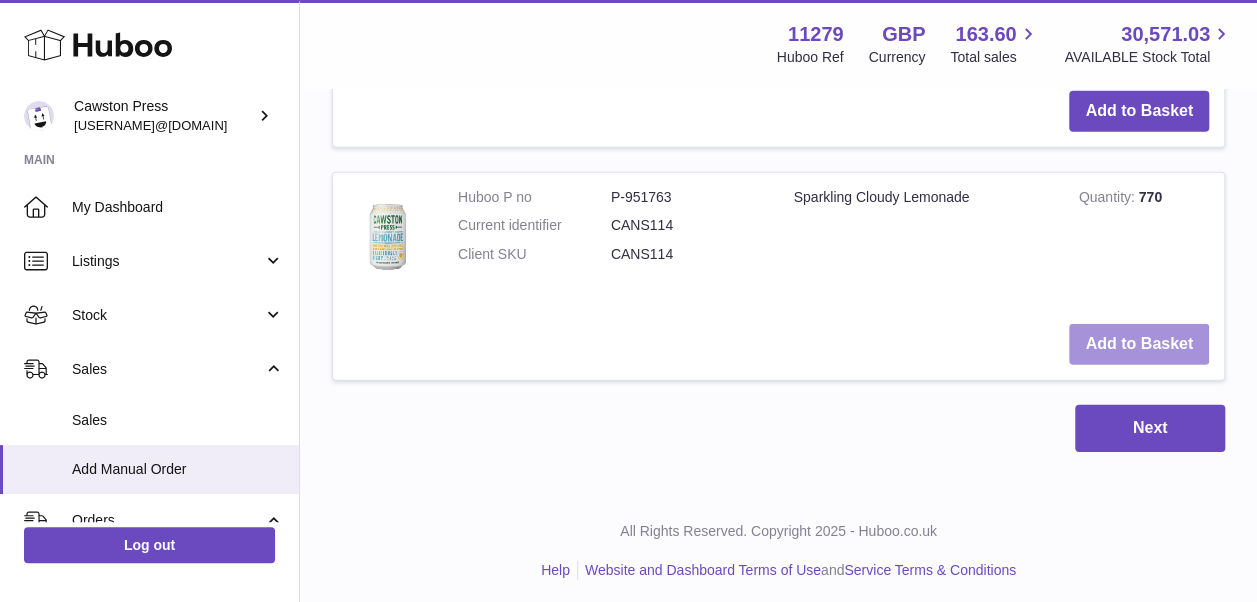 click on "Add to Basket" at bounding box center (1139, 344) 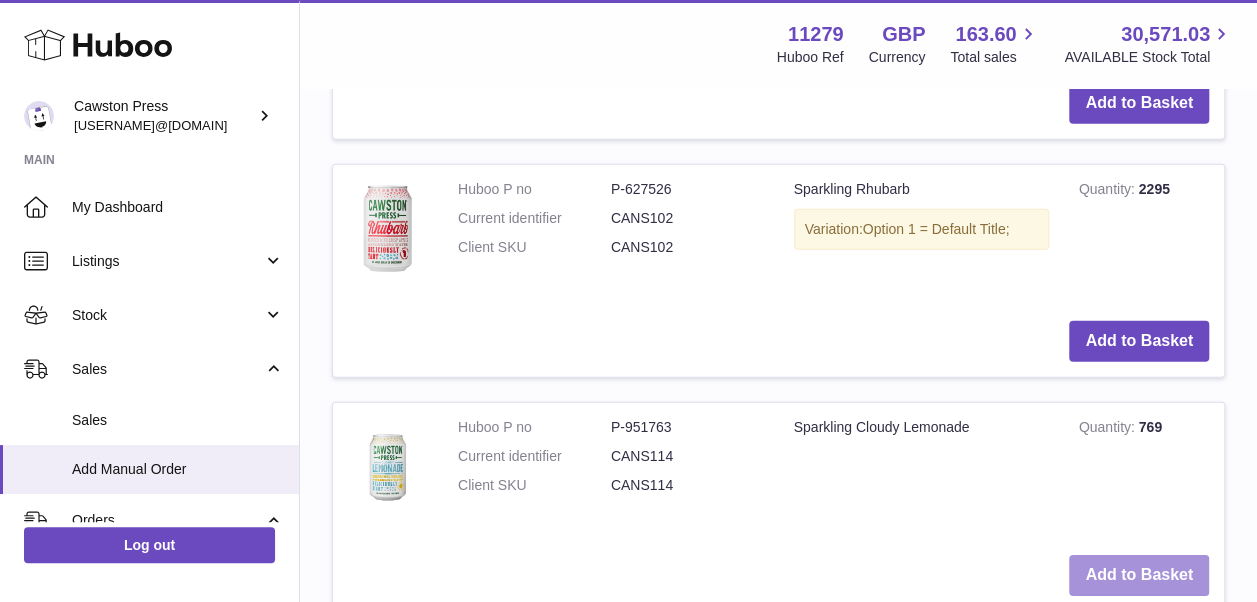 scroll, scrollTop: 2865, scrollLeft: 0, axis: vertical 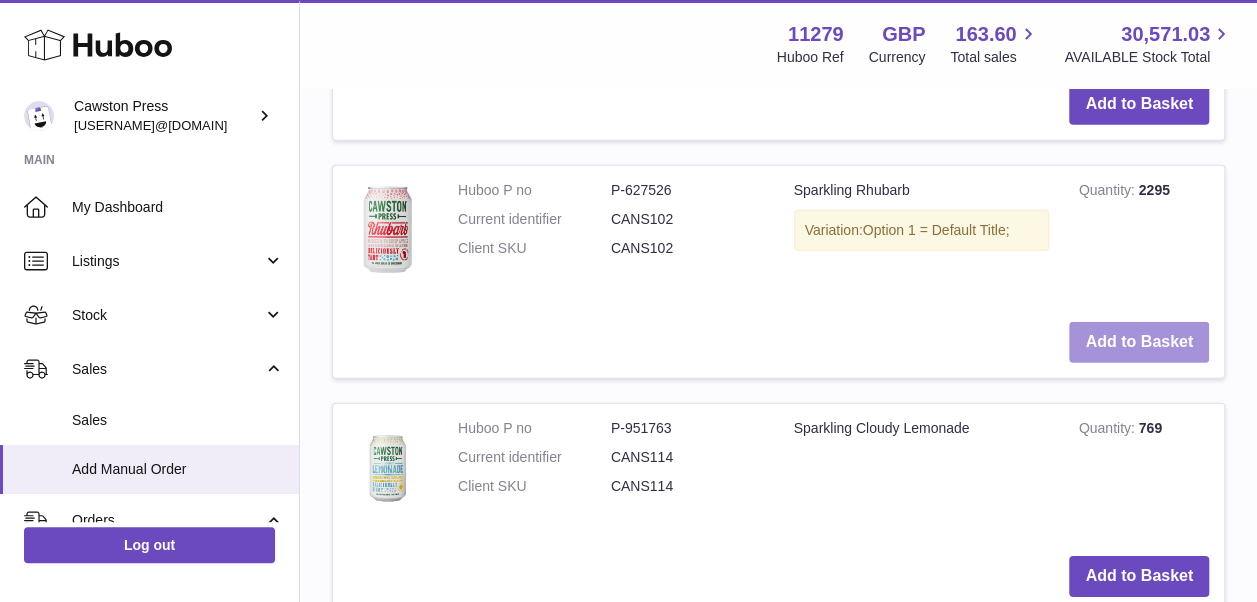 click on "Add to Basket" at bounding box center [1139, 342] 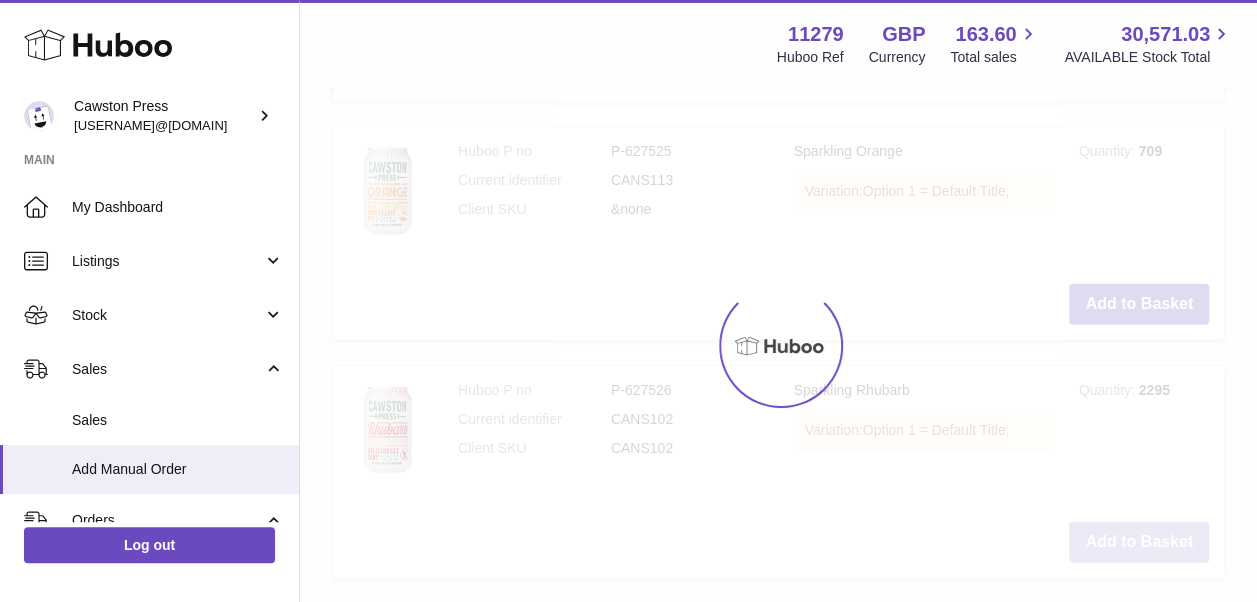 type on "*" 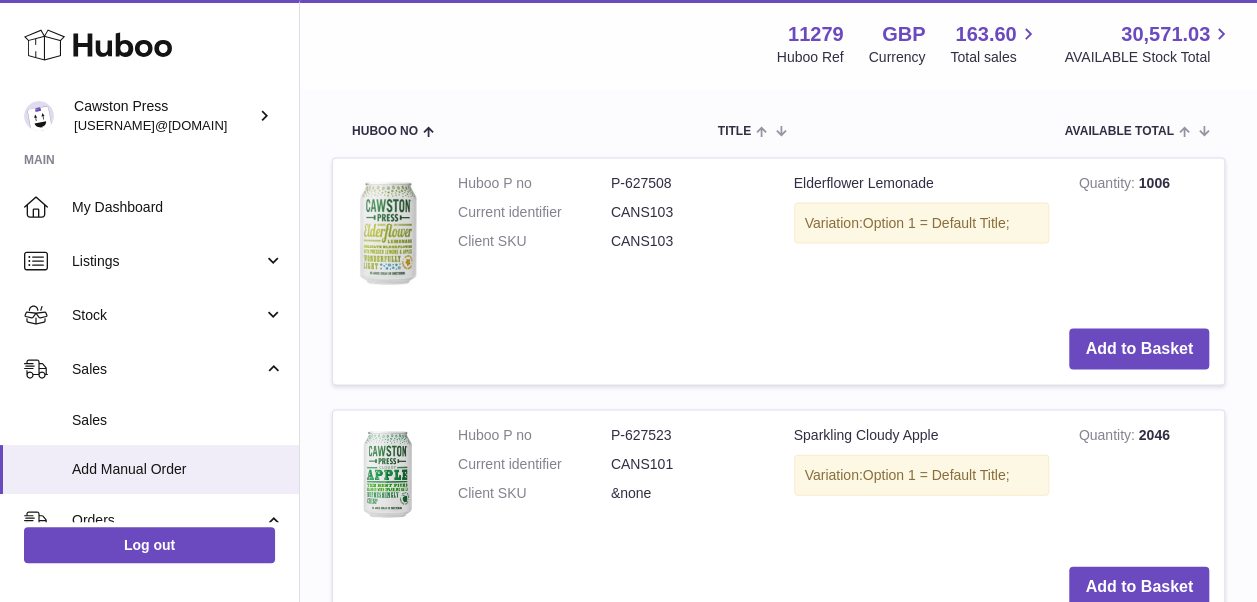 scroll, scrollTop: 1903, scrollLeft: 0, axis: vertical 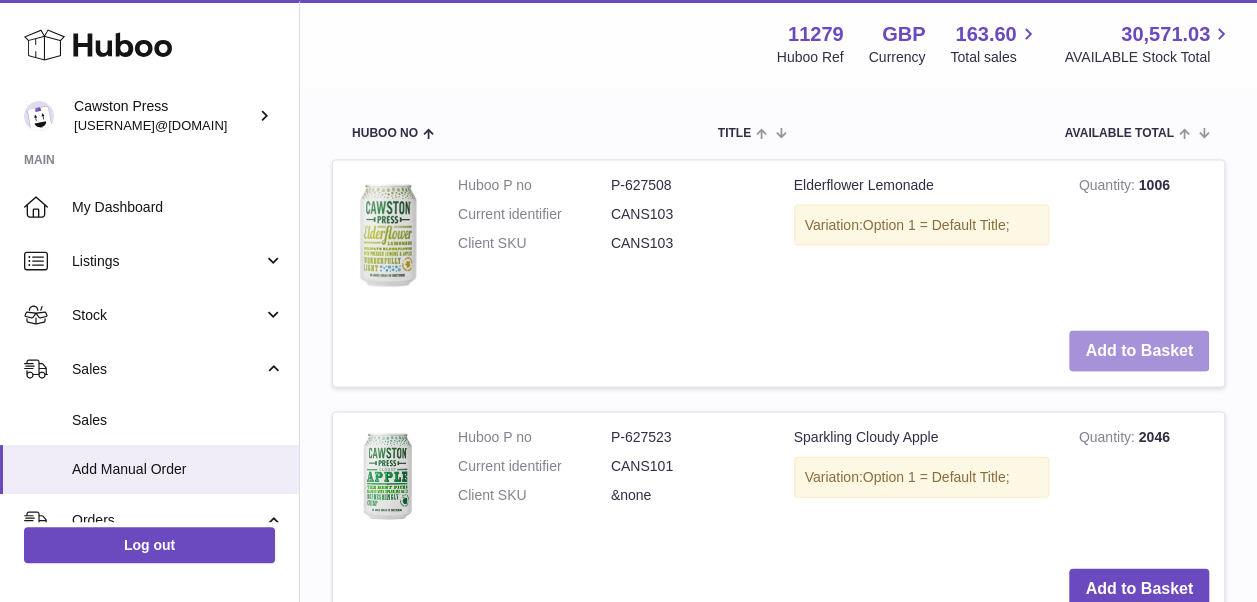 click on "Add to Basket" at bounding box center [1139, 351] 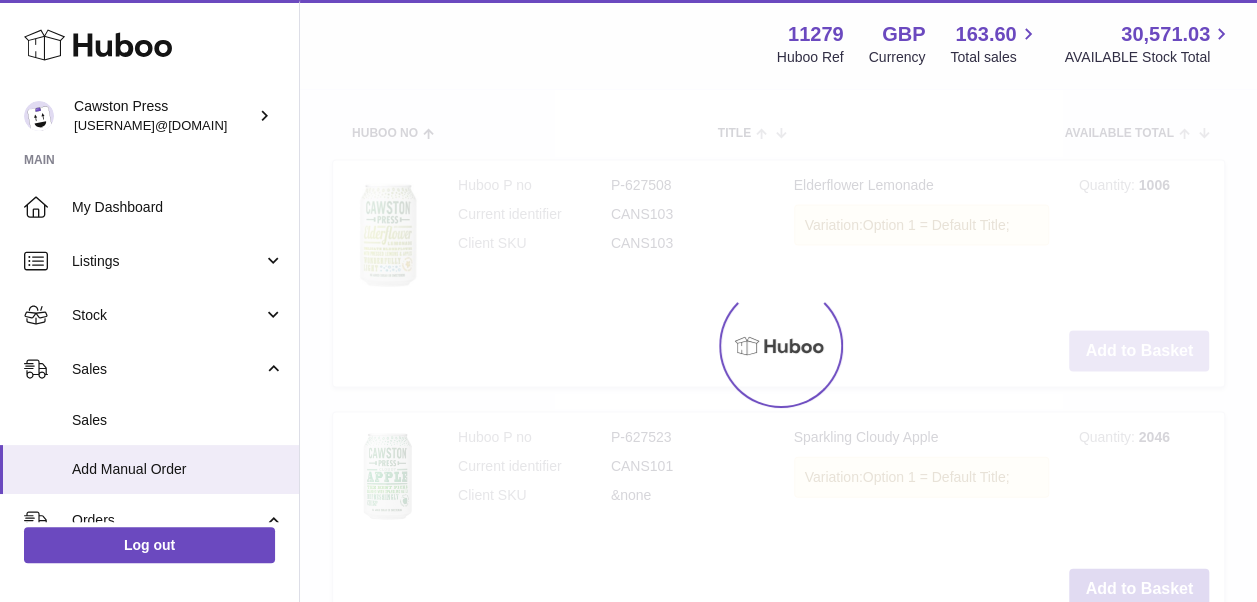 type on "*" 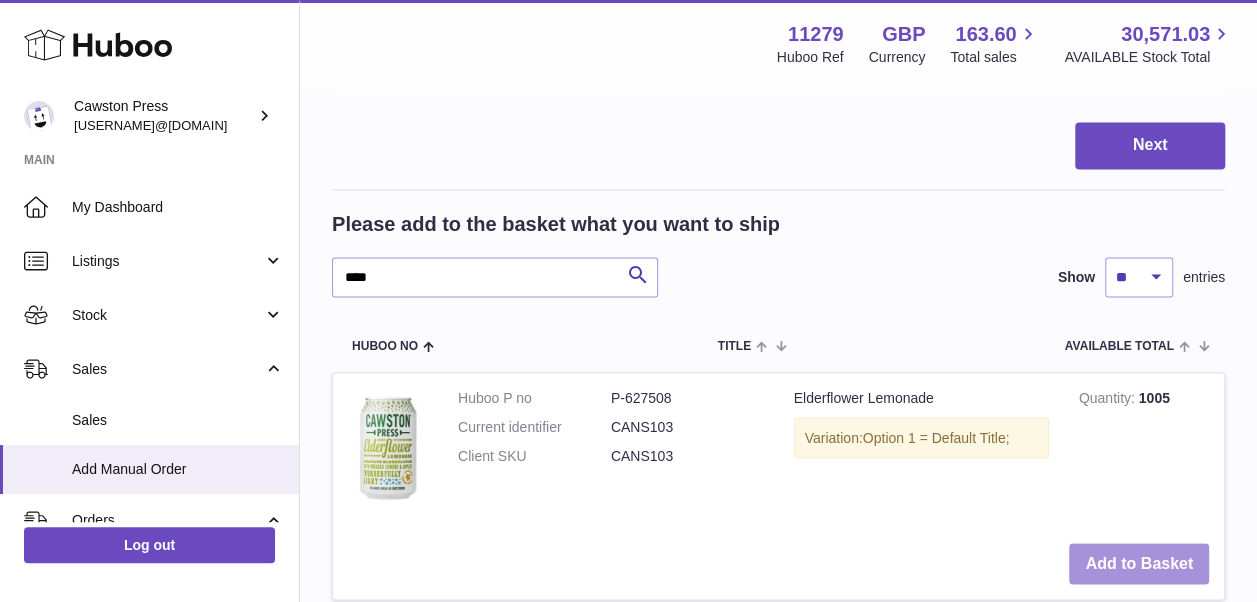 scroll, scrollTop: 1690, scrollLeft: 0, axis: vertical 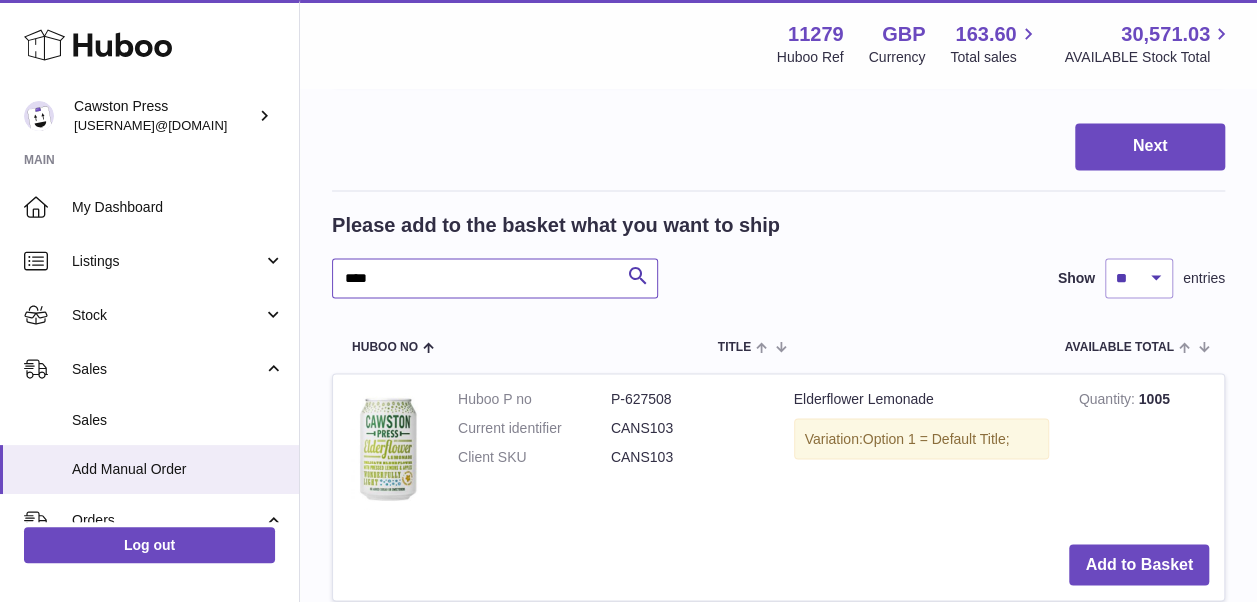 click on "****" at bounding box center [495, 278] 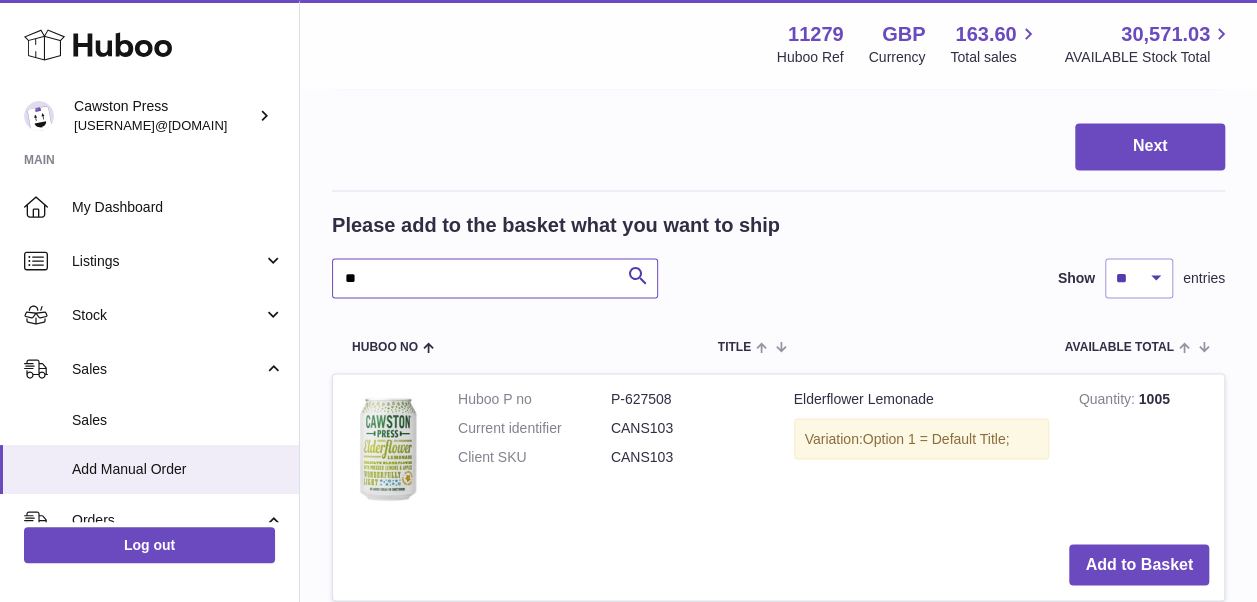 type on "*" 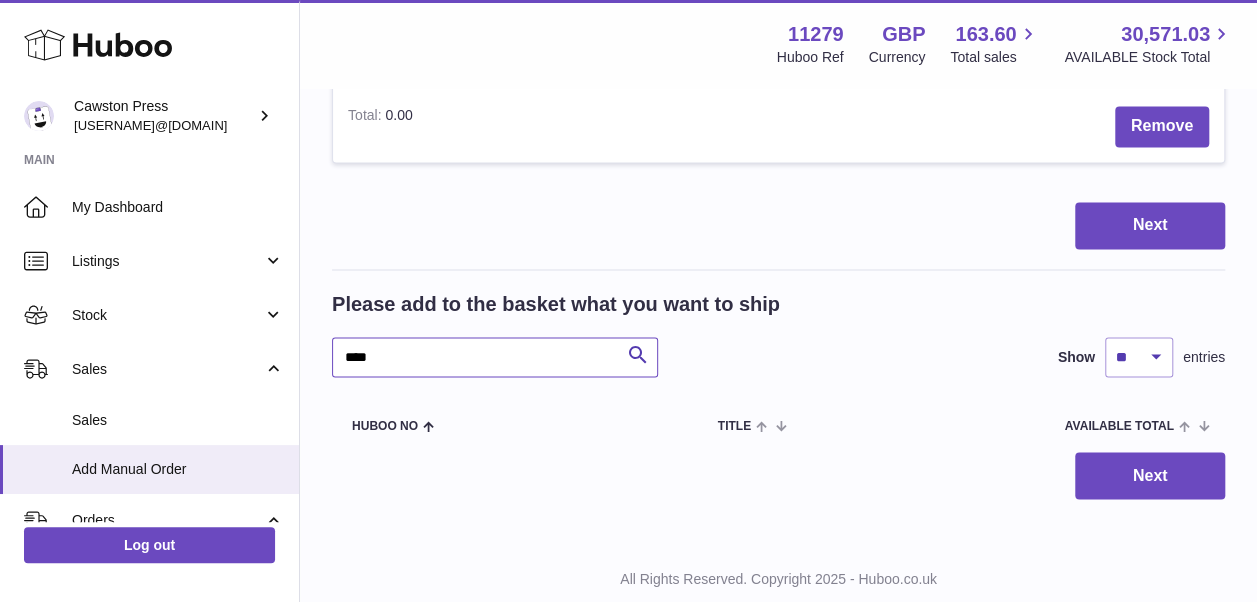 scroll, scrollTop: 1662, scrollLeft: 0, axis: vertical 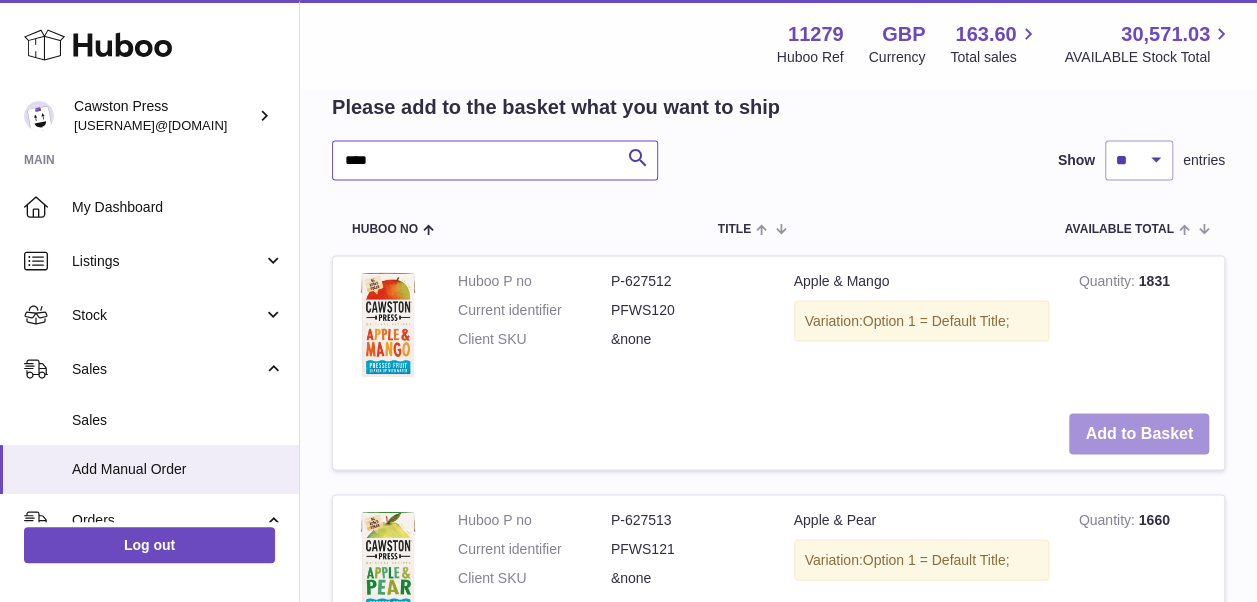 type on "****" 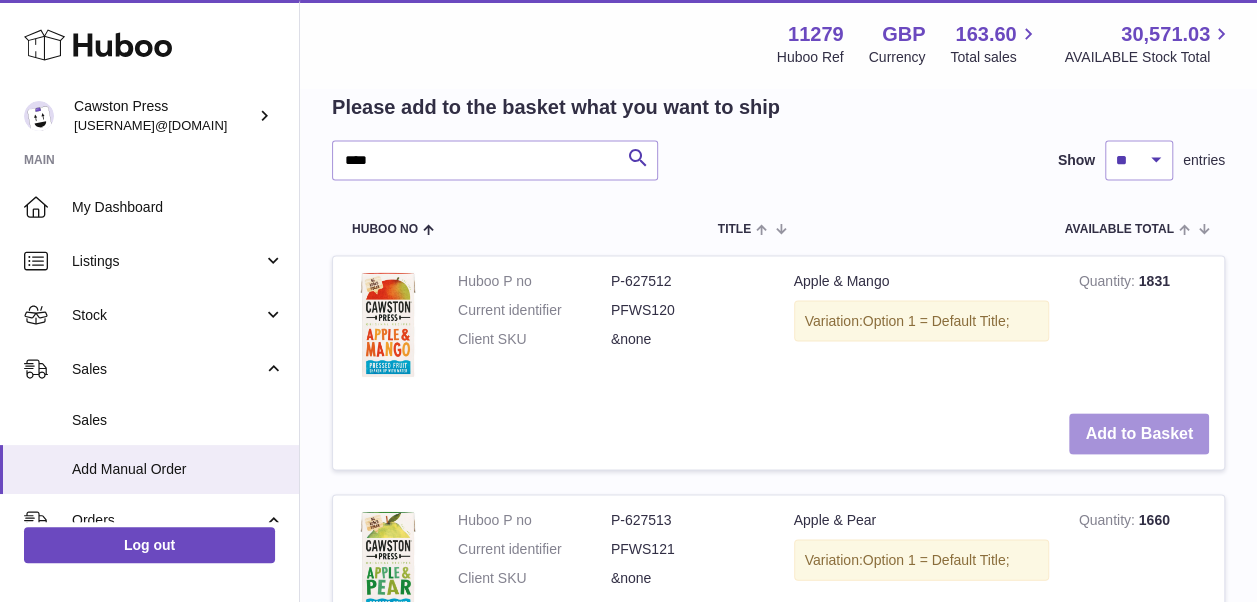 click on "Add to Basket" at bounding box center (1139, 433) 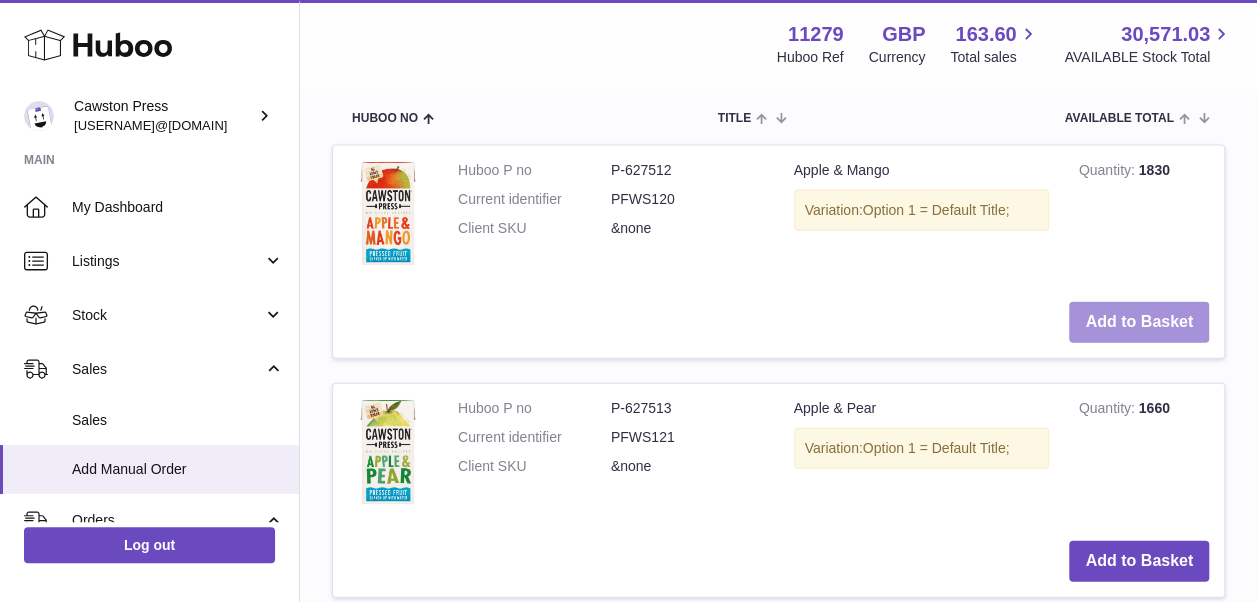 scroll, scrollTop: 2168, scrollLeft: 0, axis: vertical 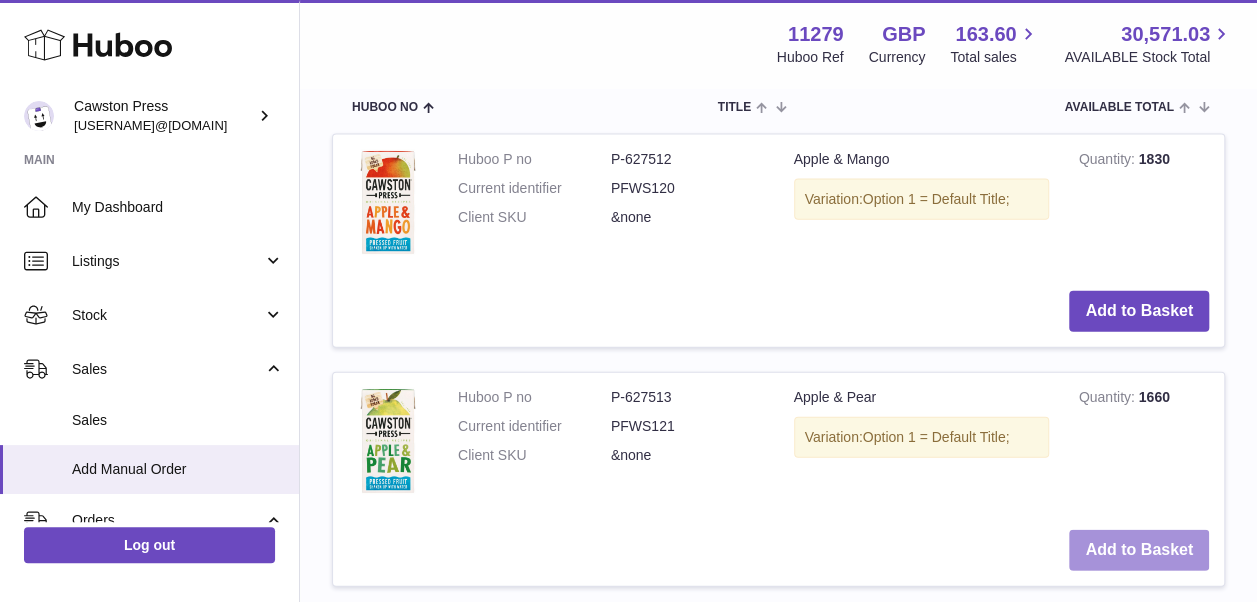 click on "Add to Basket" at bounding box center [1139, 550] 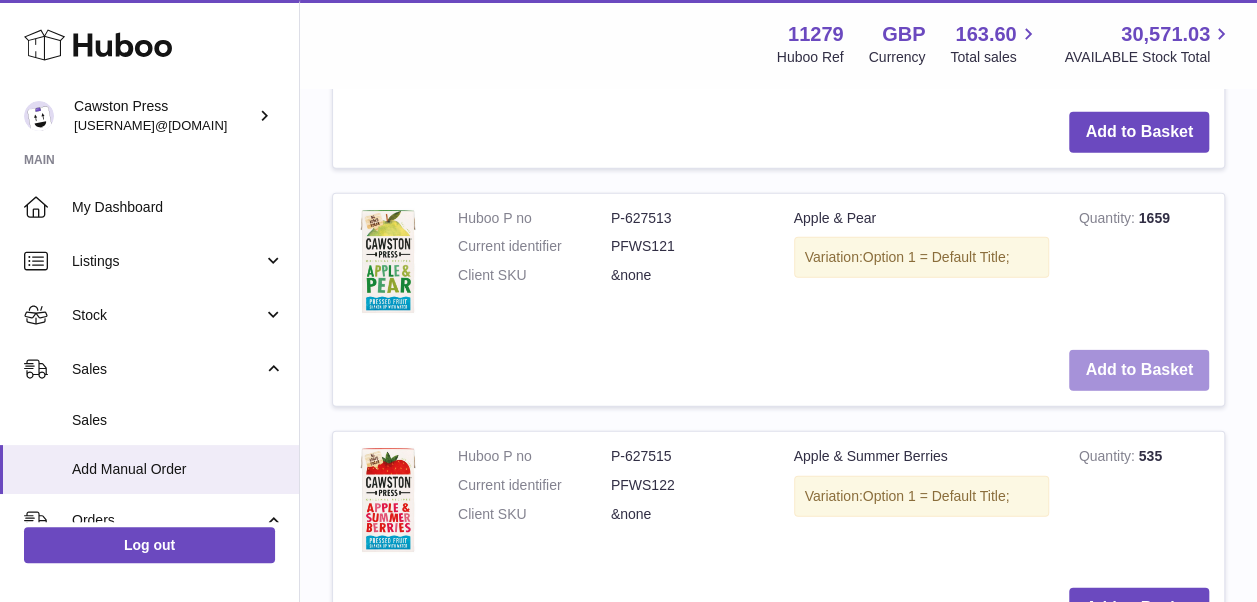 scroll, scrollTop: 2589, scrollLeft: 0, axis: vertical 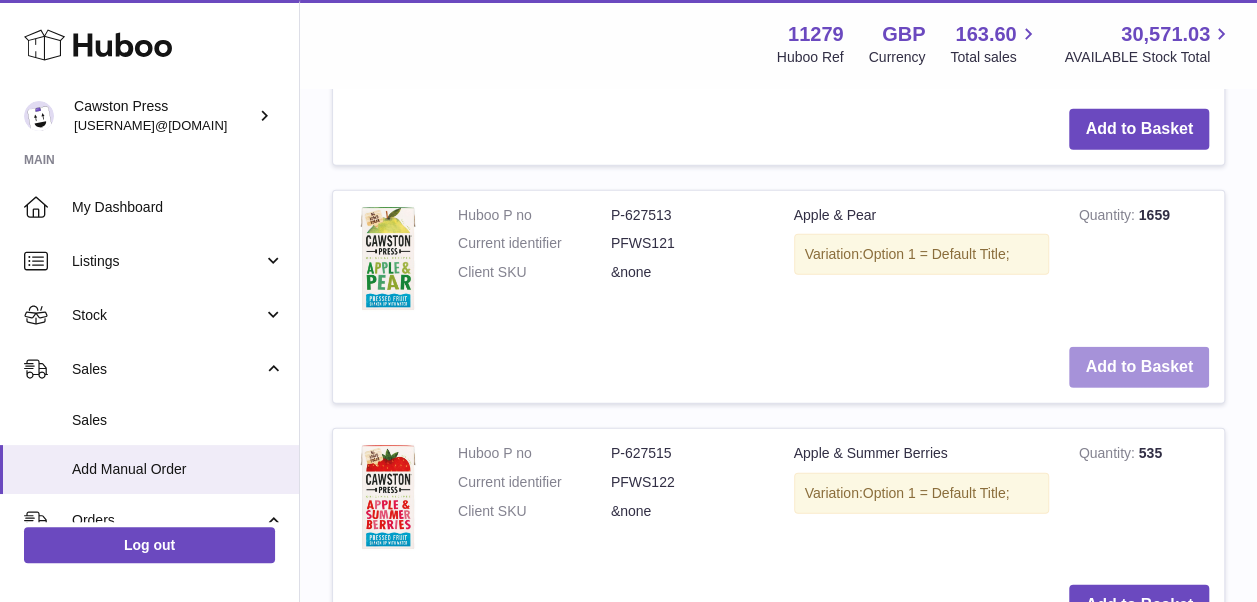 click on "Add to Basket" at bounding box center (1139, 367) 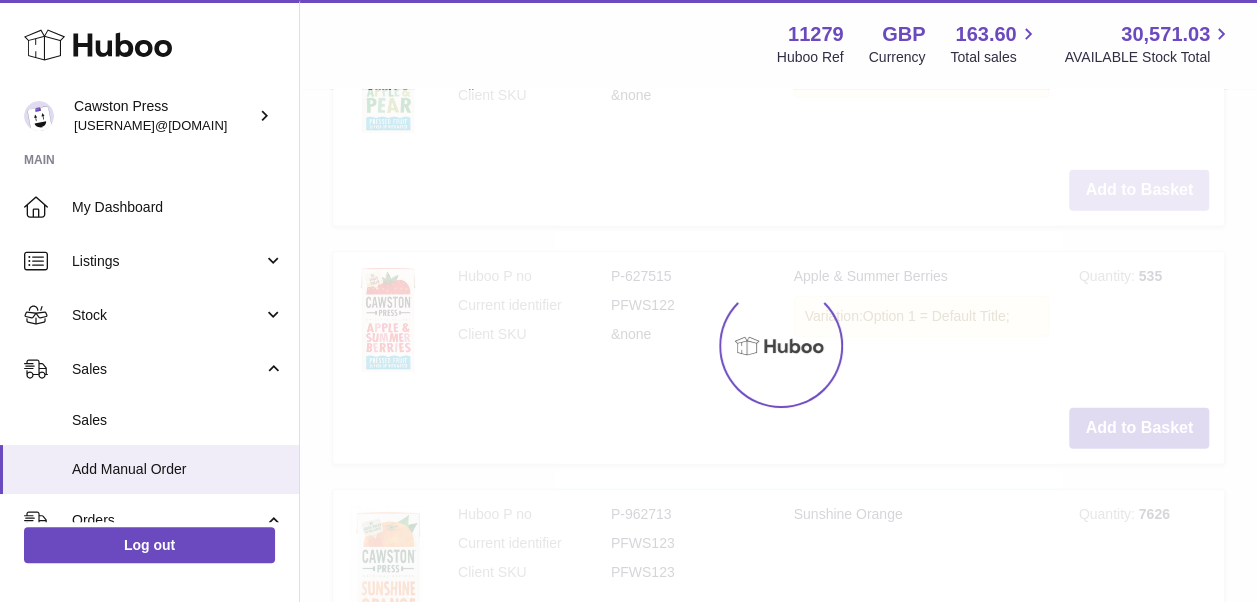 type on "*" 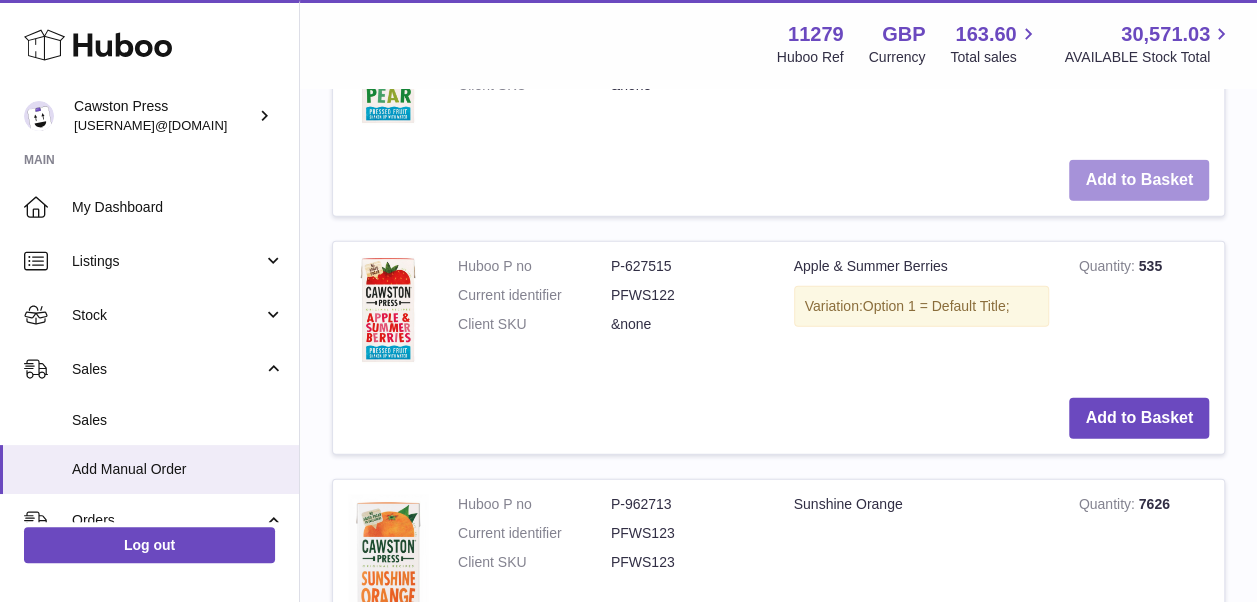 scroll, scrollTop: 2777, scrollLeft: 0, axis: vertical 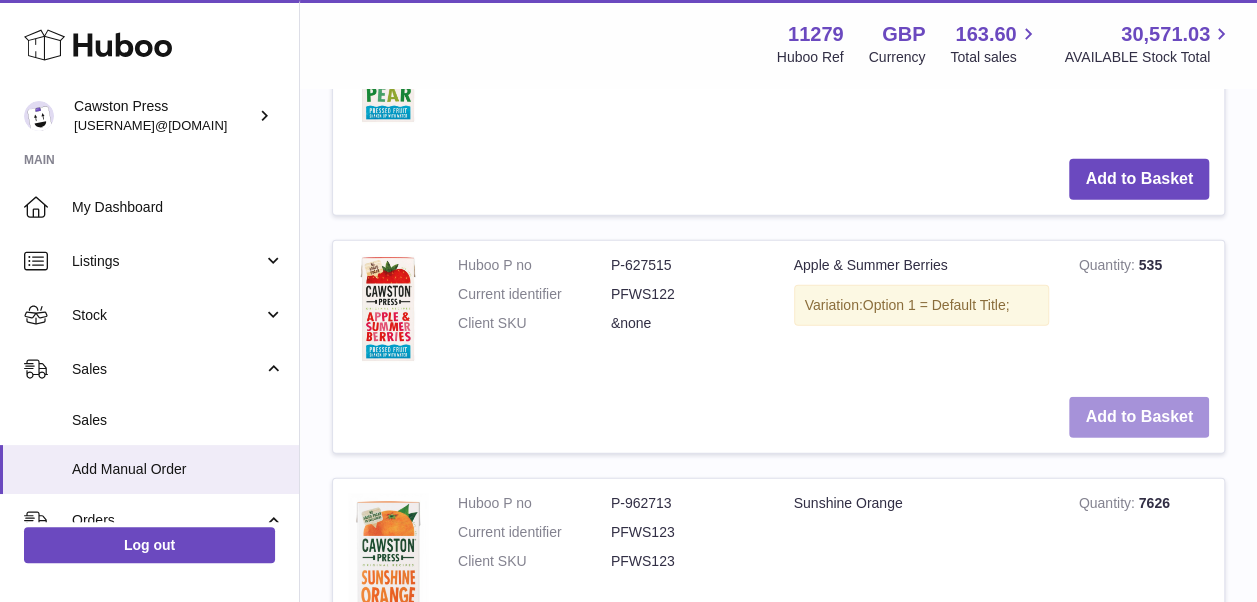 click on "Add to Basket" at bounding box center (1139, 417) 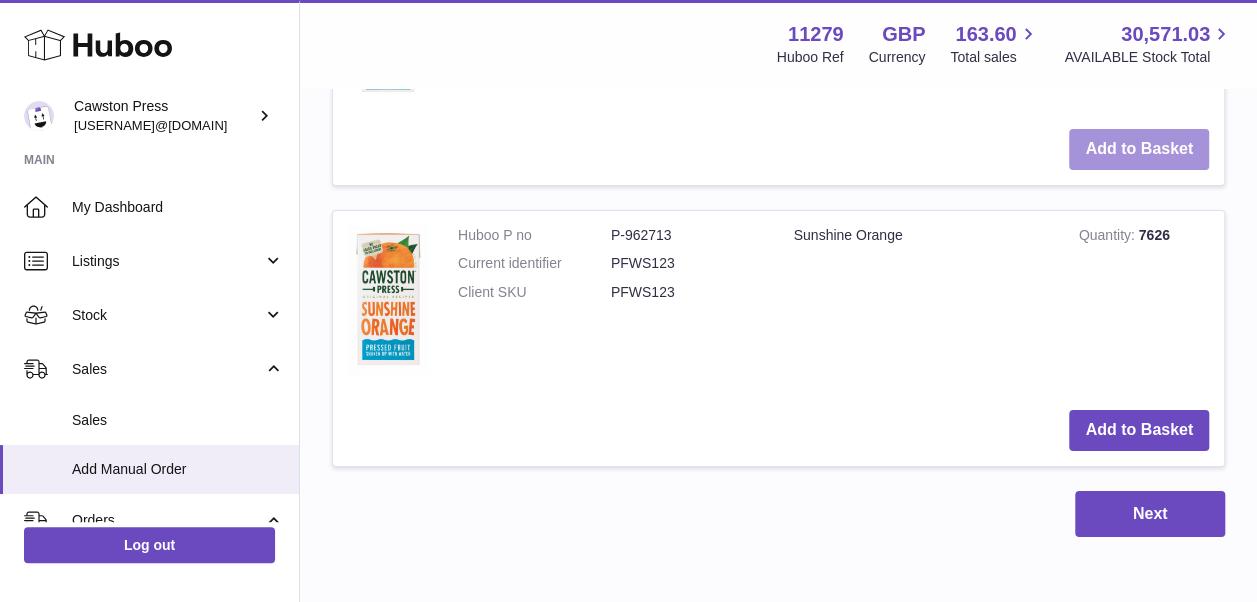 scroll, scrollTop: 3288, scrollLeft: 0, axis: vertical 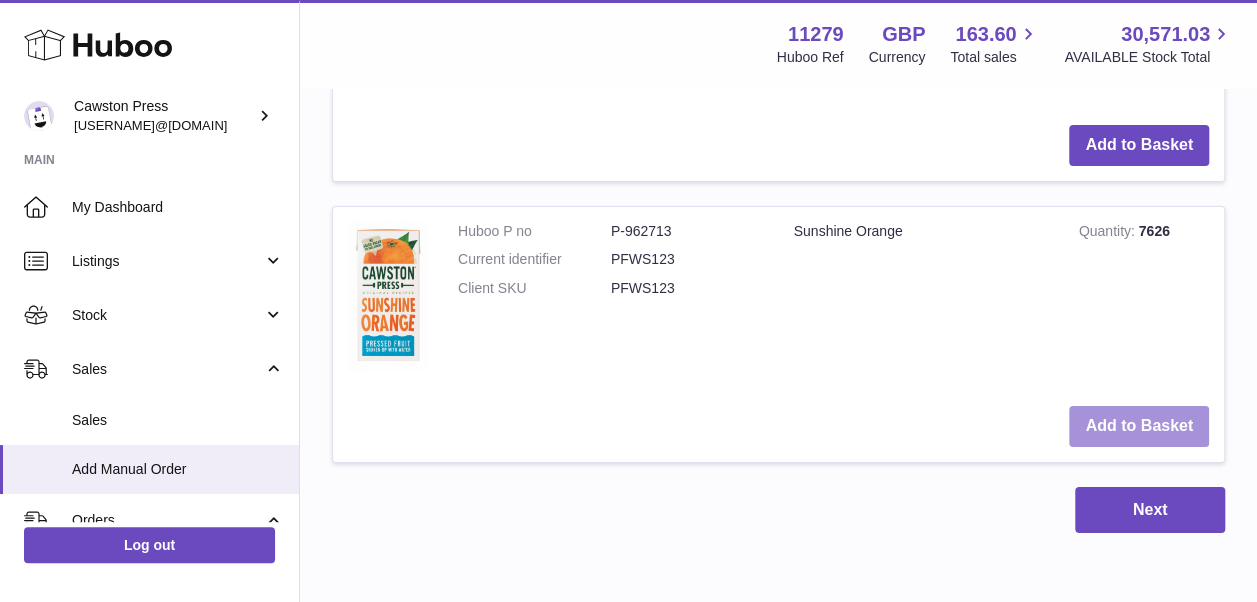 click on "Add to Basket" at bounding box center [1139, 426] 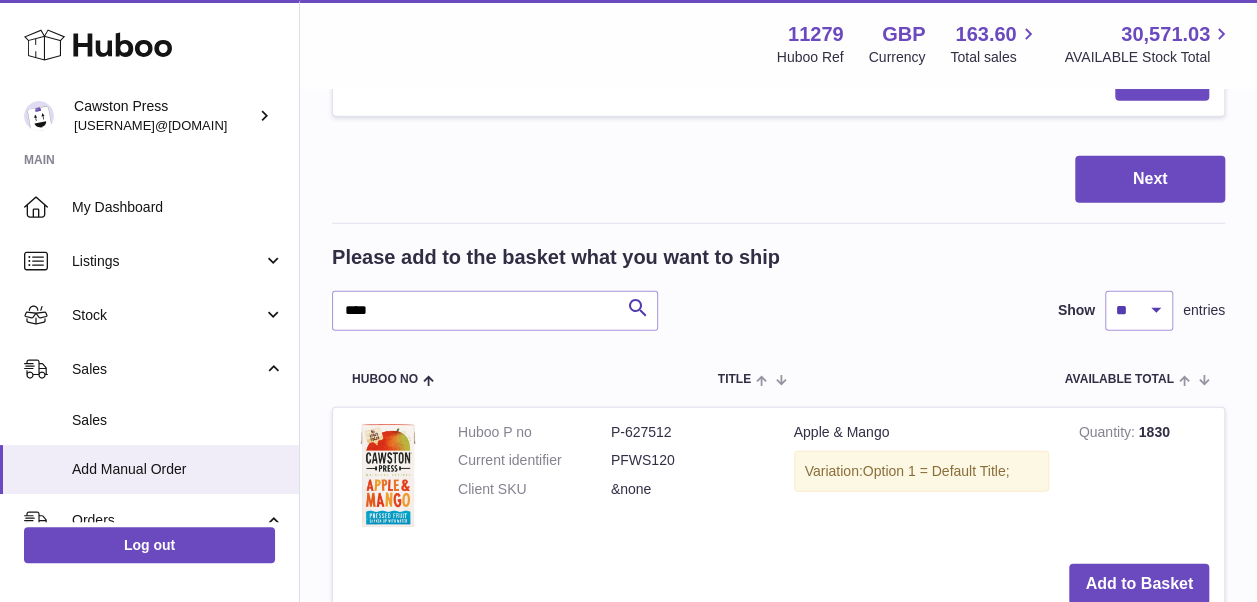 scroll, scrollTop: 2658, scrollLeft: 0, axis: vertical 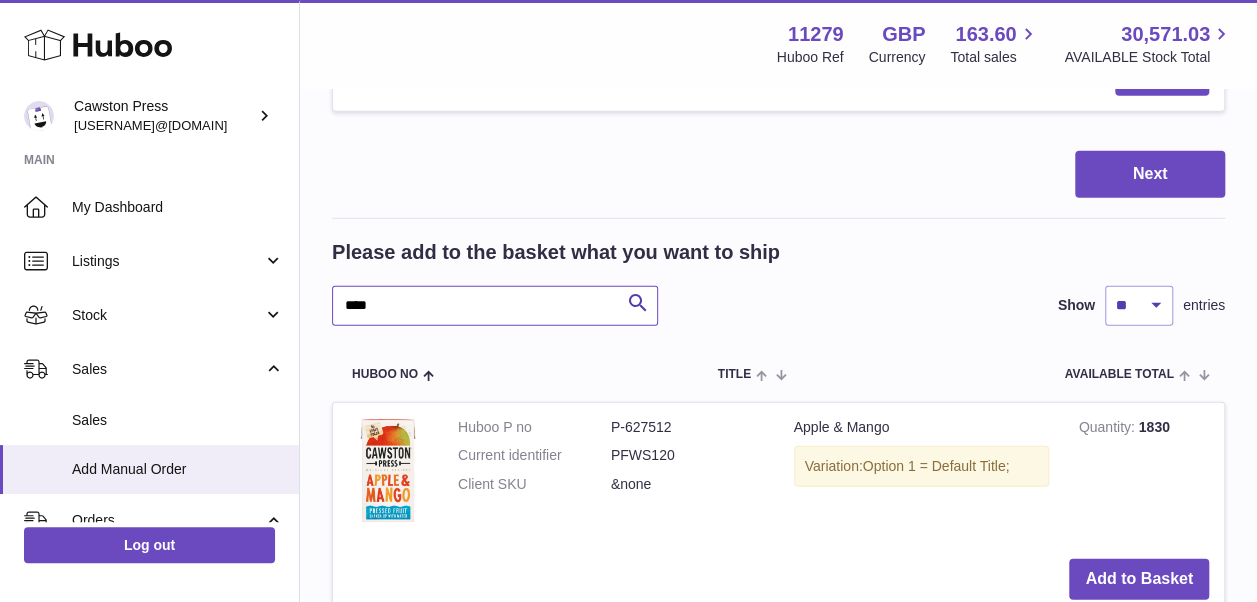 click on "****" at bounding box center [495, 306] 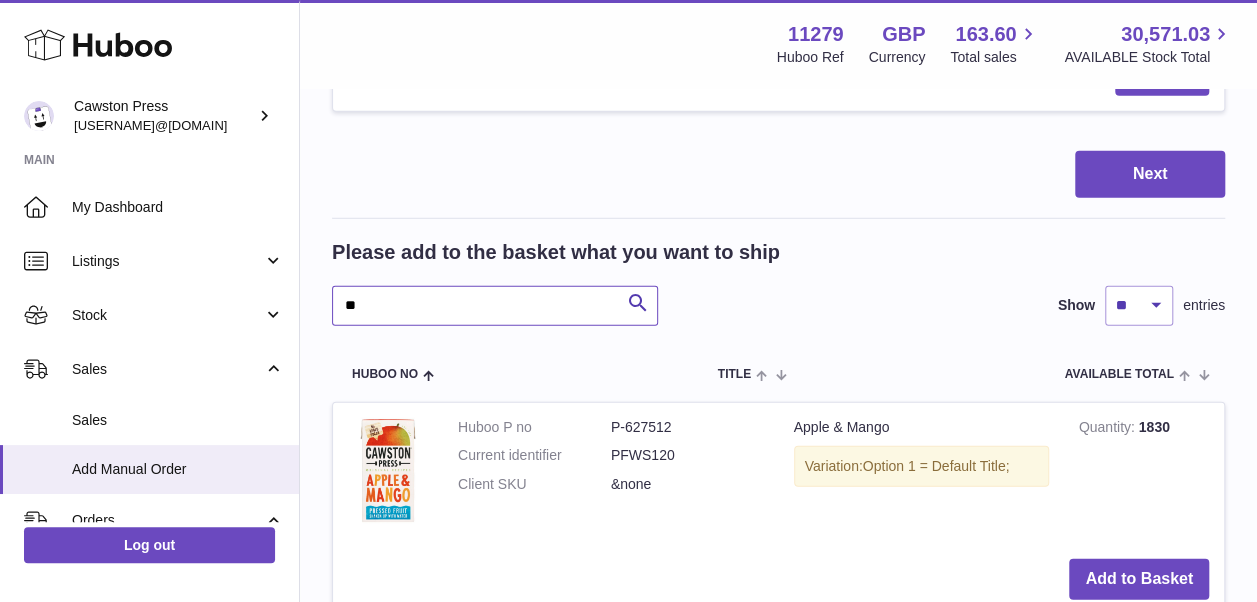type on "*" 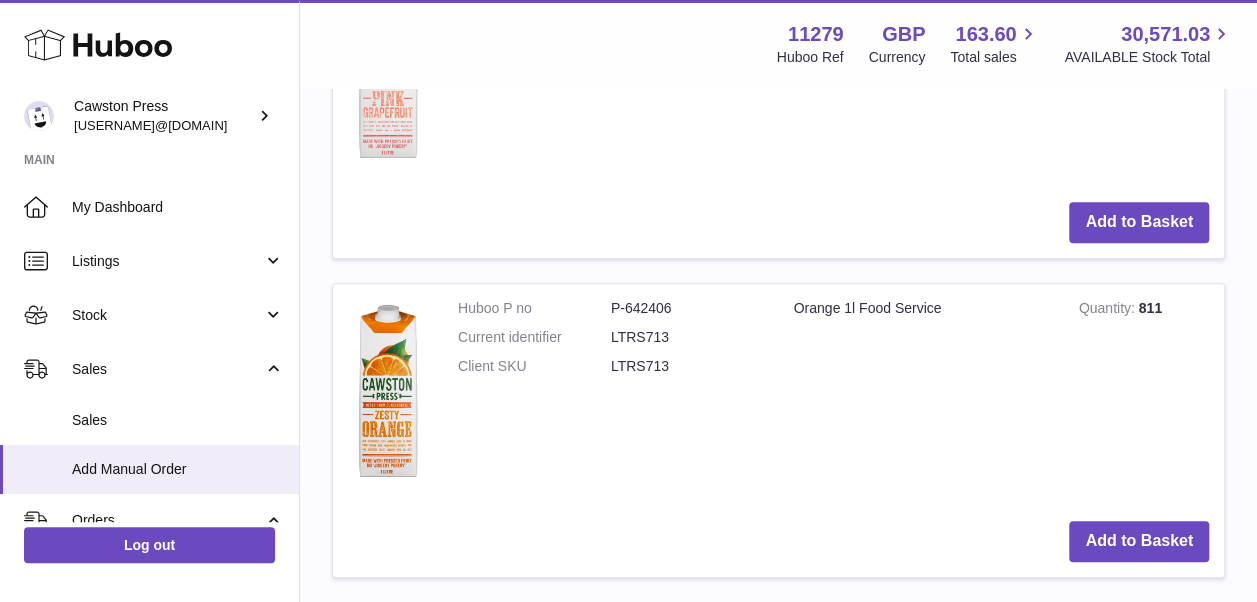 scroll, scrollTop: 4372, scrollLeft: 0, axis: vertical 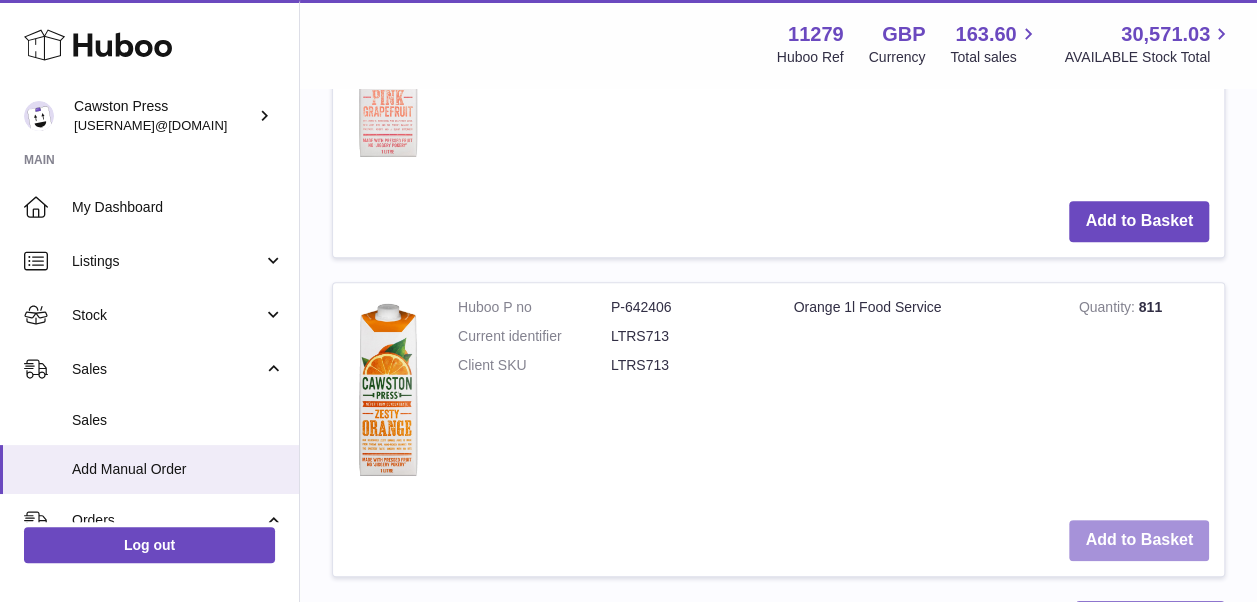 click on "Add to Basket" at bounding box center [1139, 540] 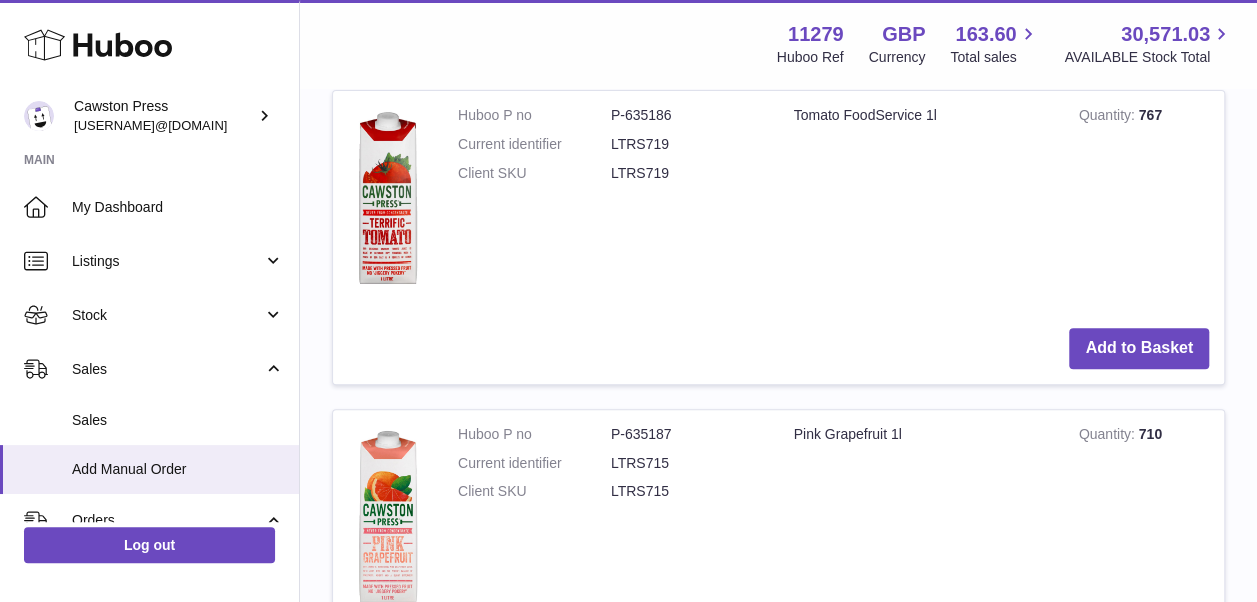 scroll, scrollTop: 3878, scrollLeft: 0, axis: vertical 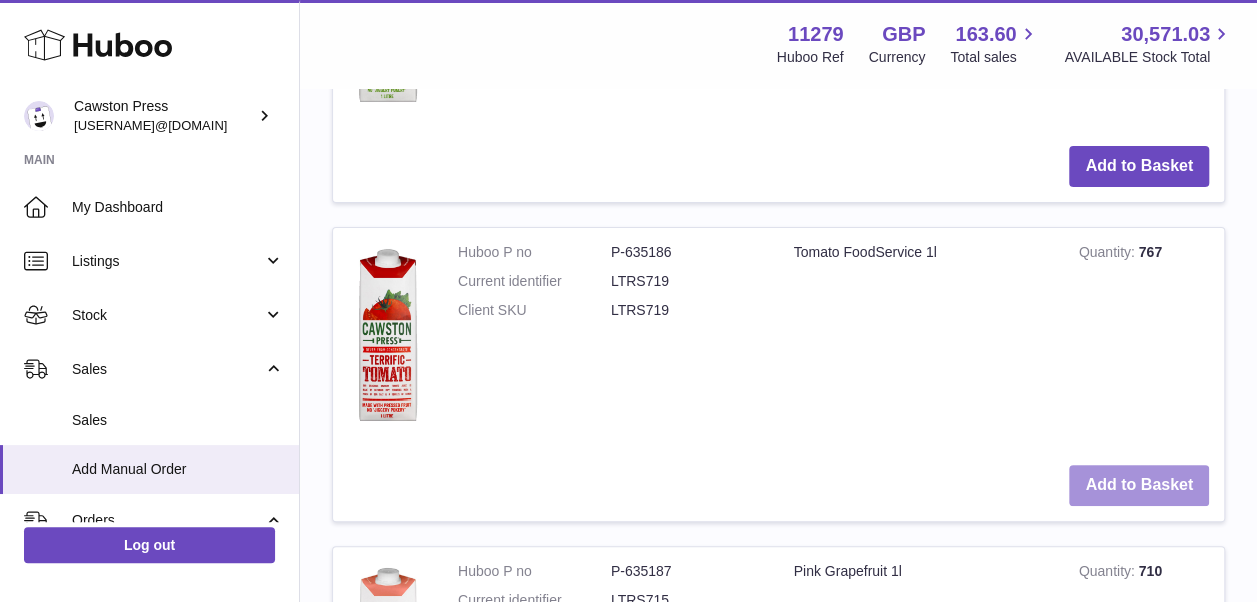 click on "Add to Basket" at bounding box center (1139, 485) 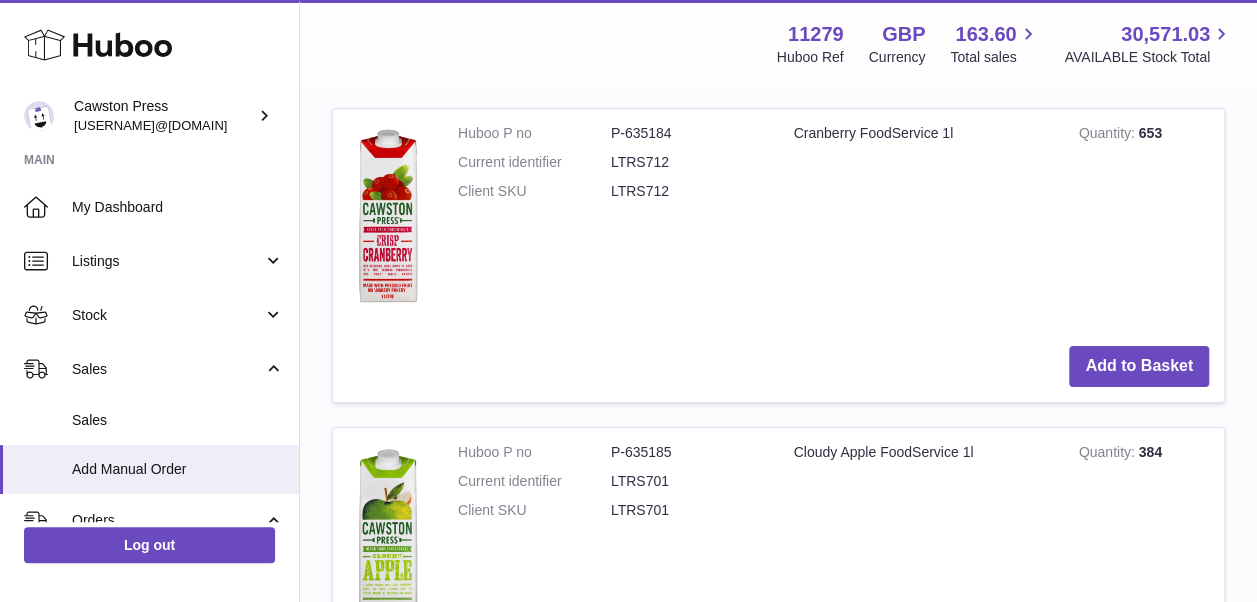 scroll, scrollTop: 3443, scrollLeft: 0, axis: vertical 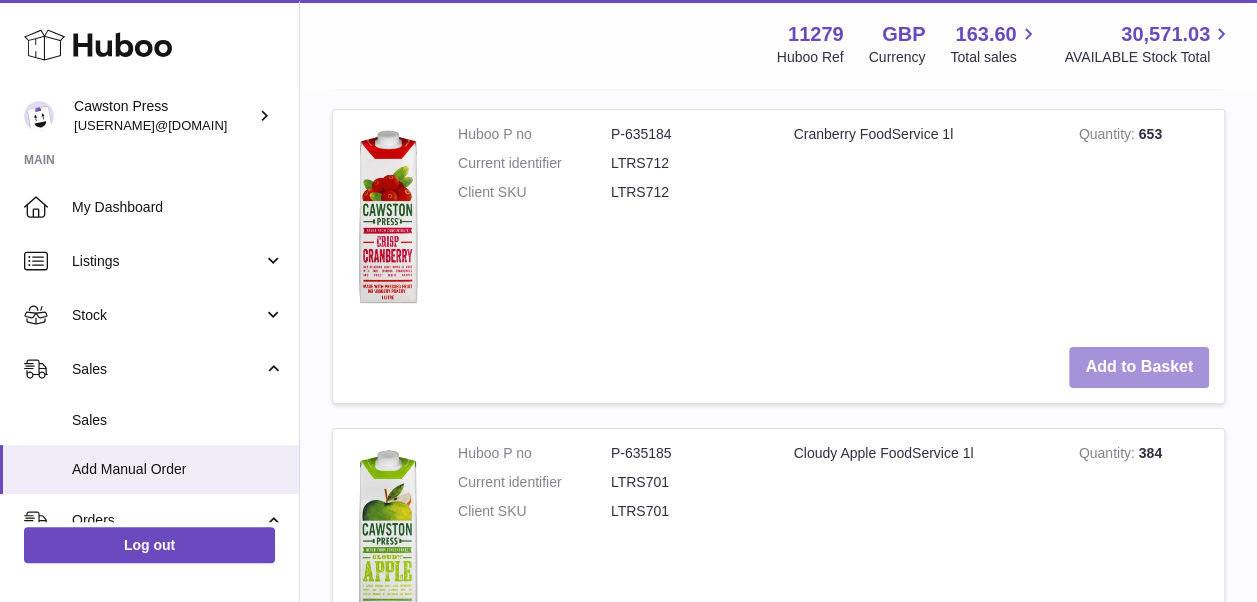 click on "Add to Basket" at bounding box center [1139, 367] 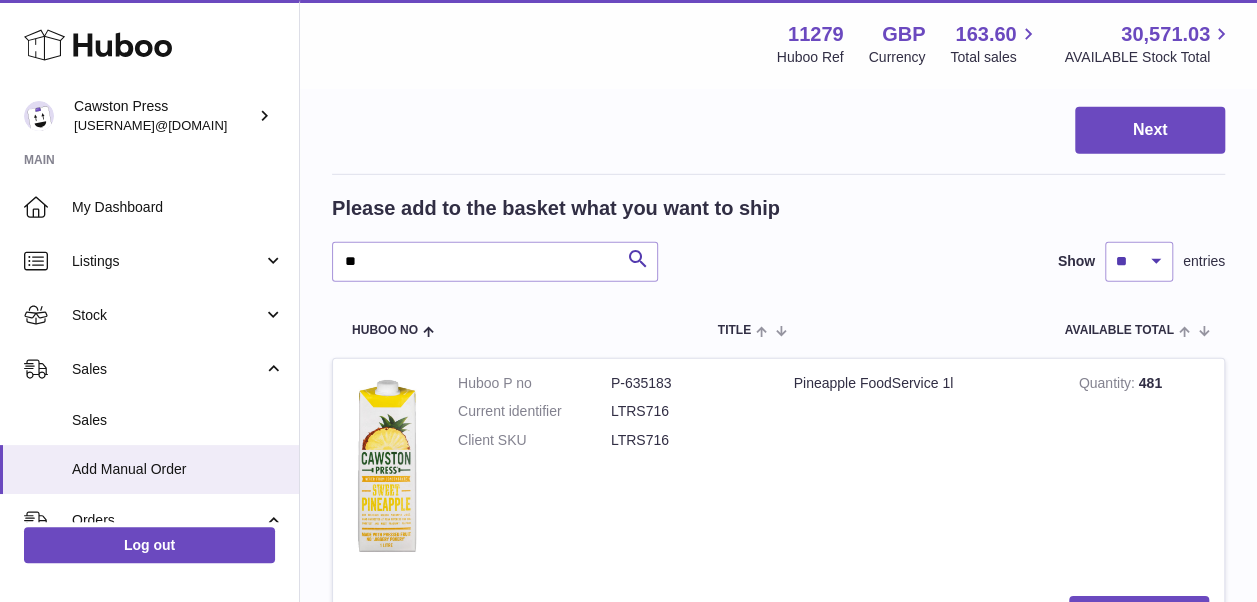 scroll, scrollTop: 2875, scrollLeft: 0, axis: vertical 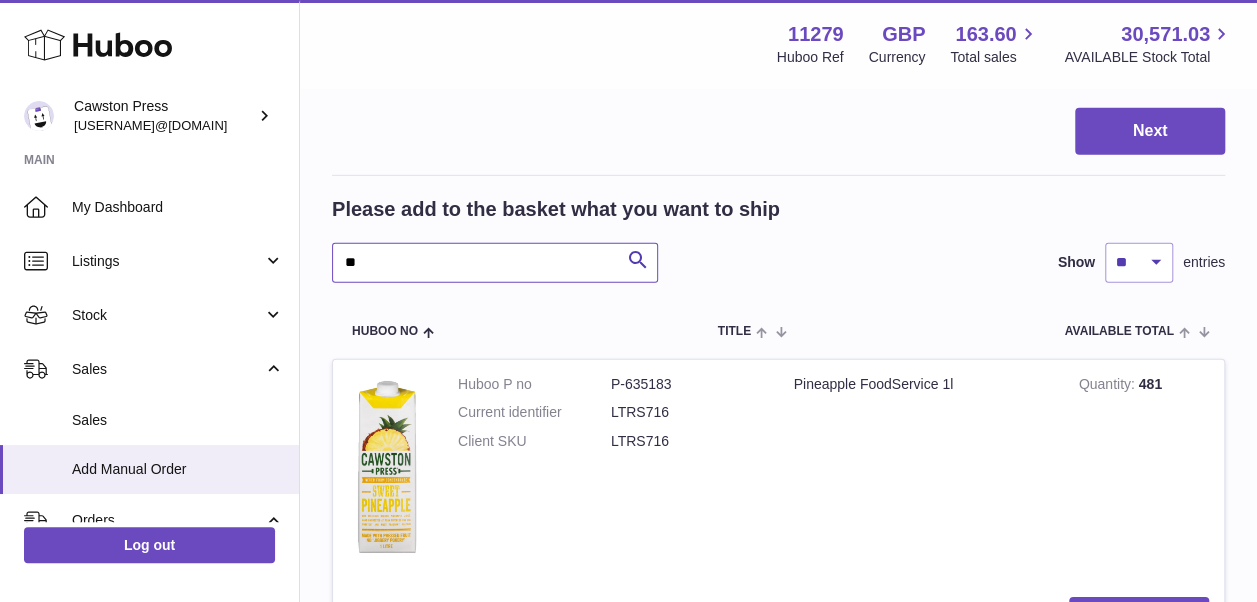 click on "**" at bounding box center (495, 263) 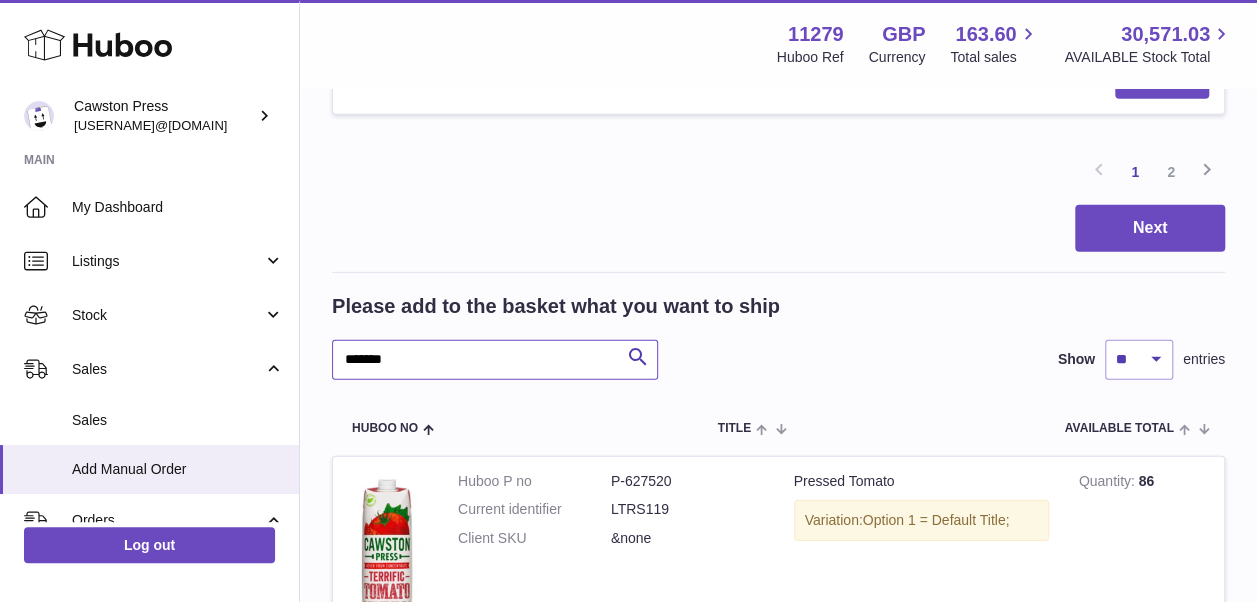 scroll, scrollTop: 2763, scrollLeft: 0, axis: vertical 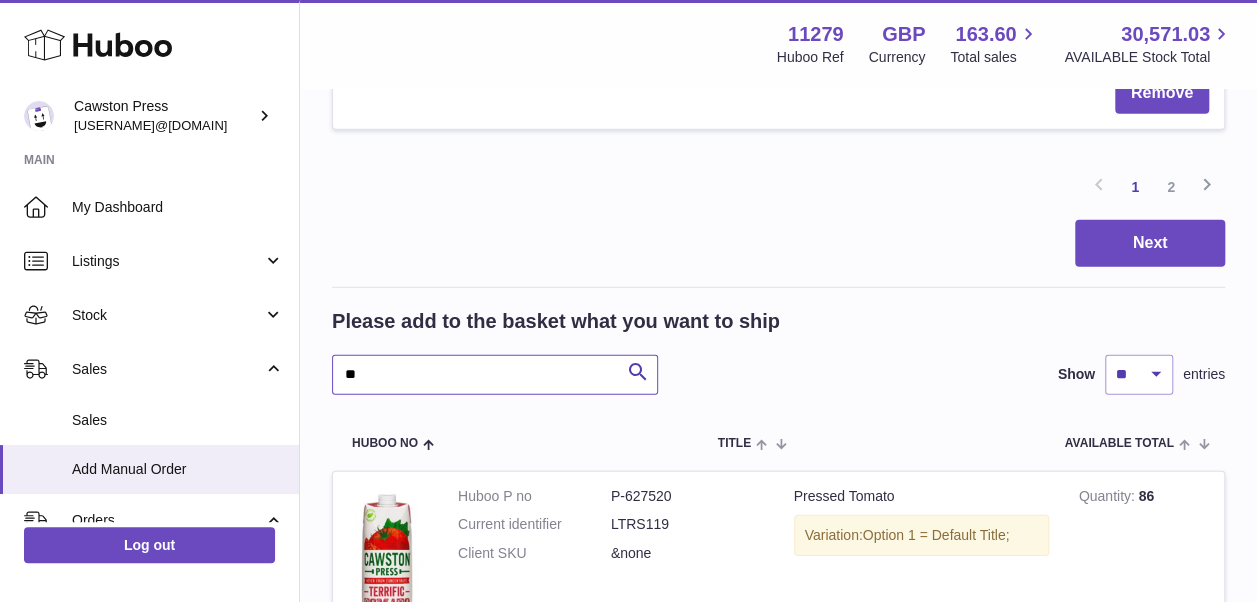 type on "*" 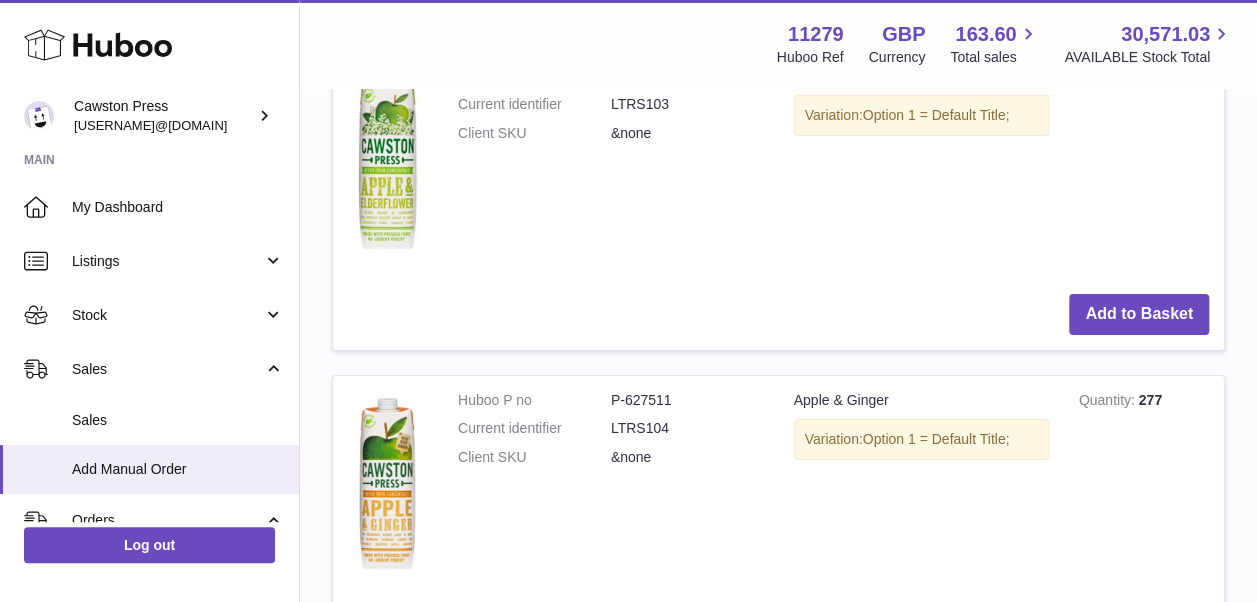 scroll, scrollTop: 3129, scrollLeft: 0, axis: vertical 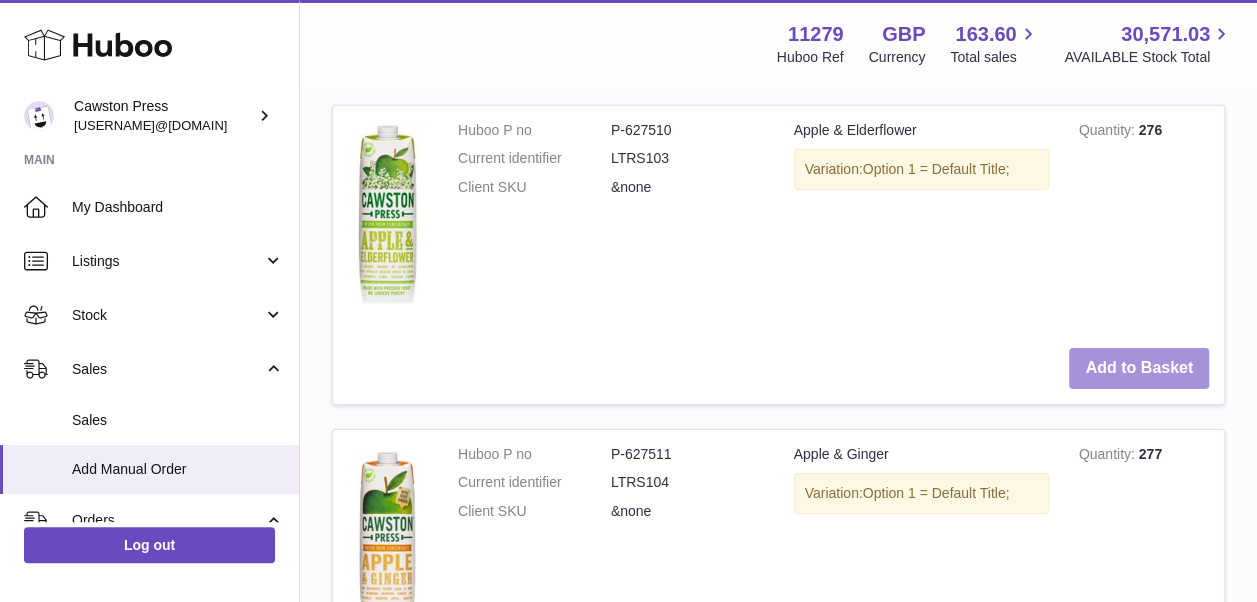 type on "****" 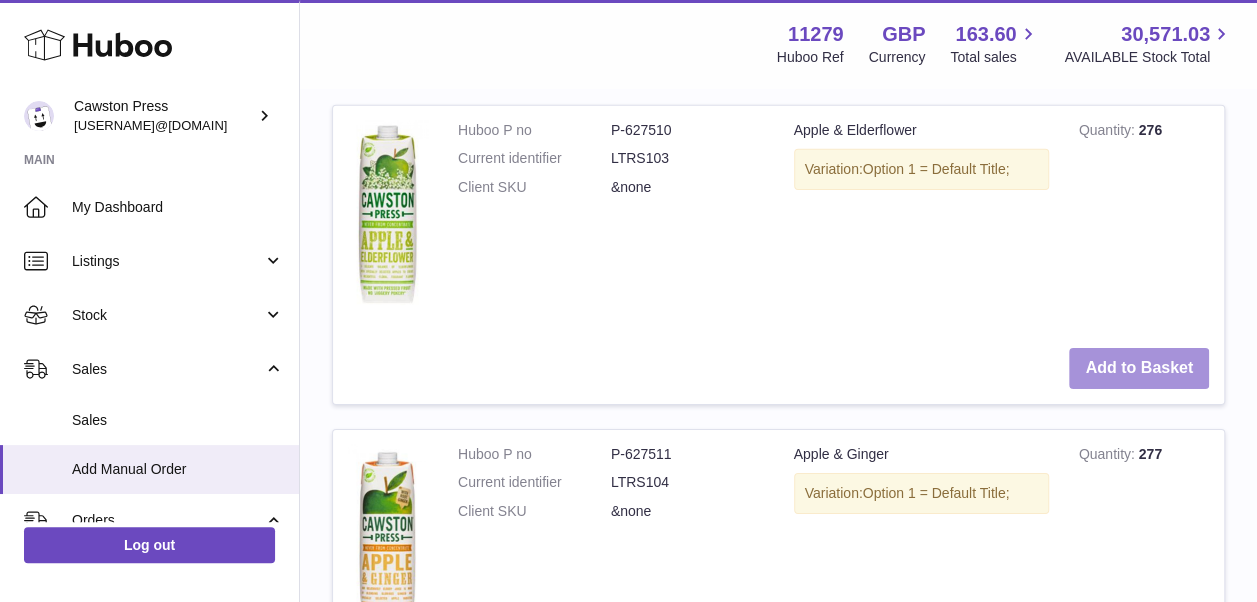 click on "Add to Basket" at bounding box center [1139, 368] 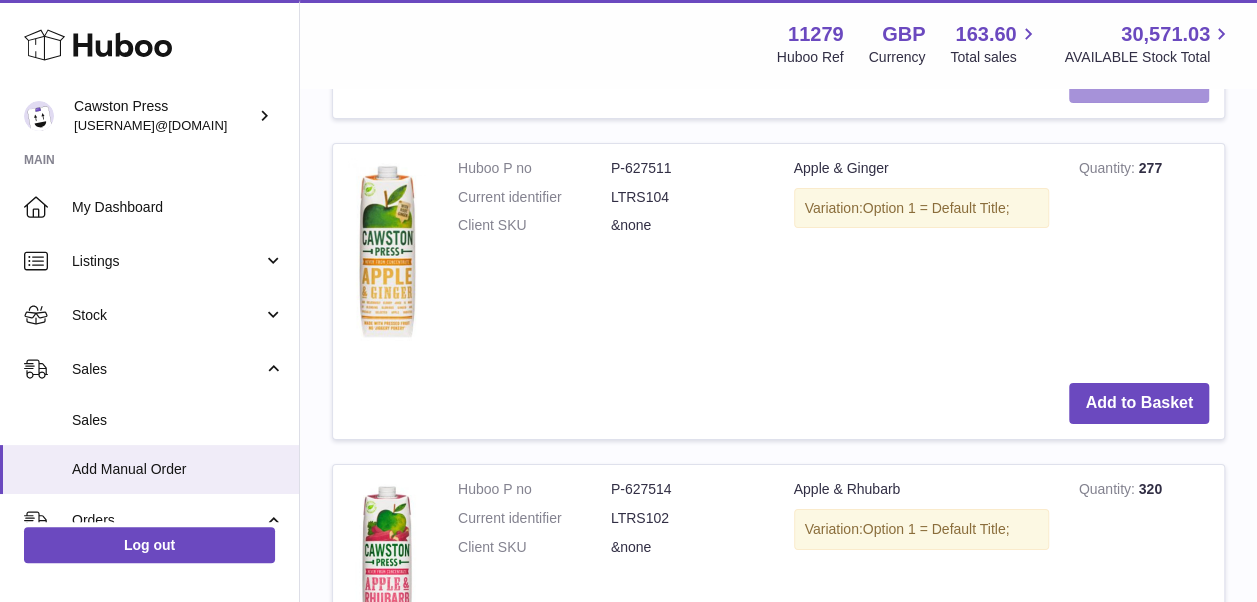 scroll, scrollTop: 3421, scrollLeft: 0, axis: vertical 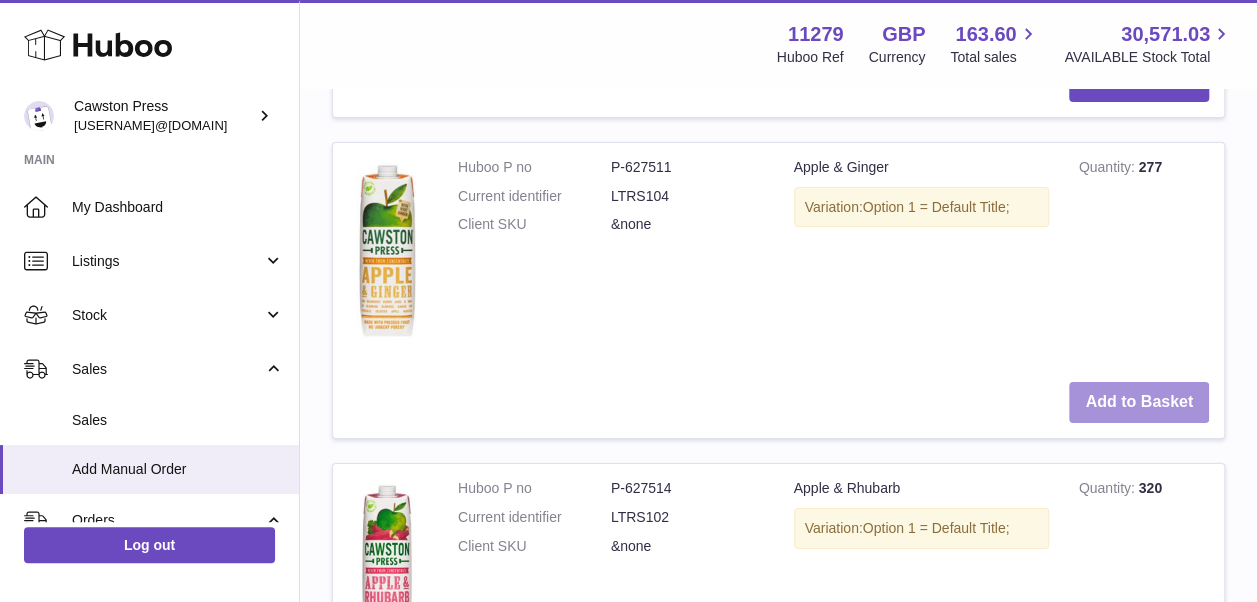 click on "Add to Basket" at bounding box center [1139, 402] 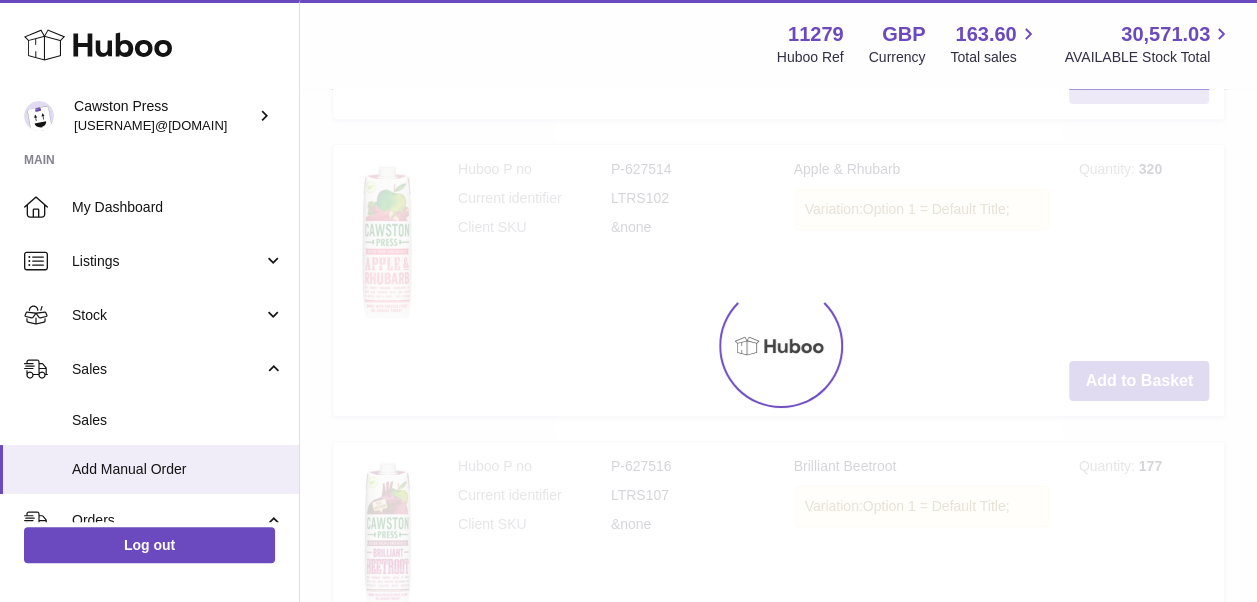 scroll, scrollTop: 3799, scrollLeft: 0, axis: vertical 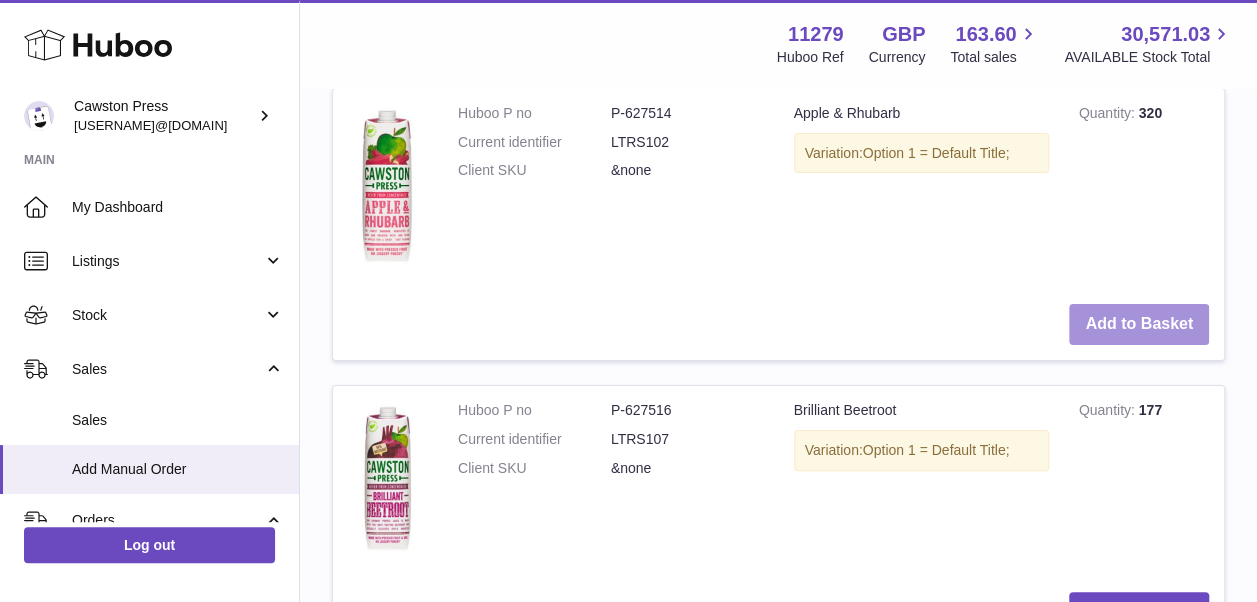 click on "Add to Basket" at bounding box center [1139, 324] 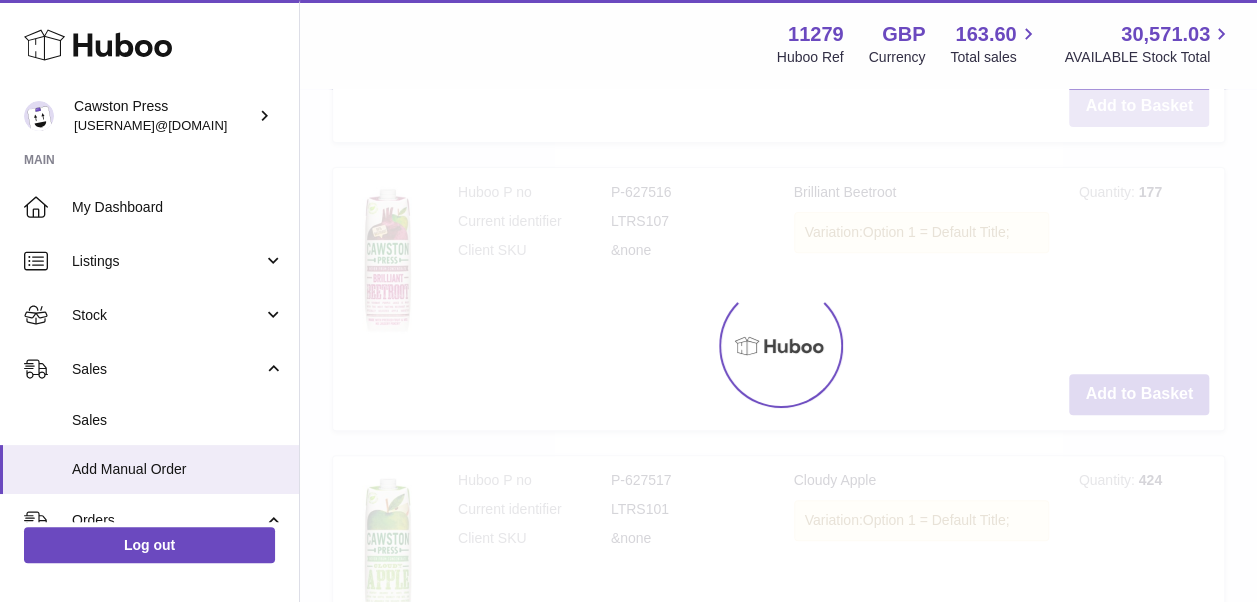 scroll, scrollTop: 4080, scrollLeft: 0, axis: vertical 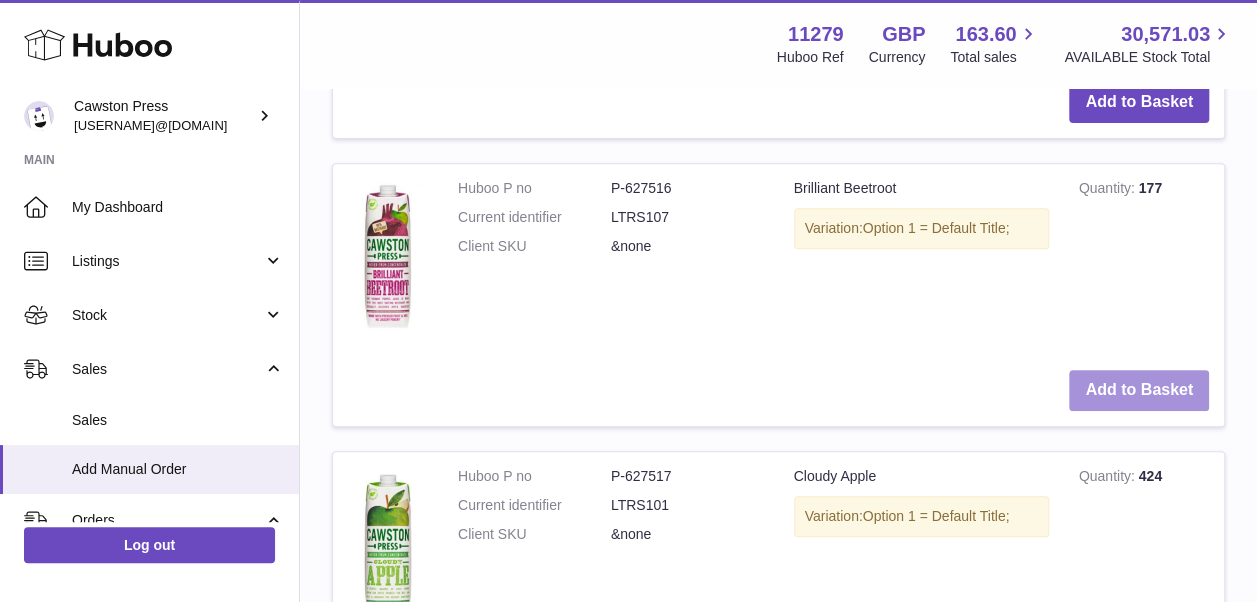 click on "Add to Basket" at bounding box center (1139, 390) 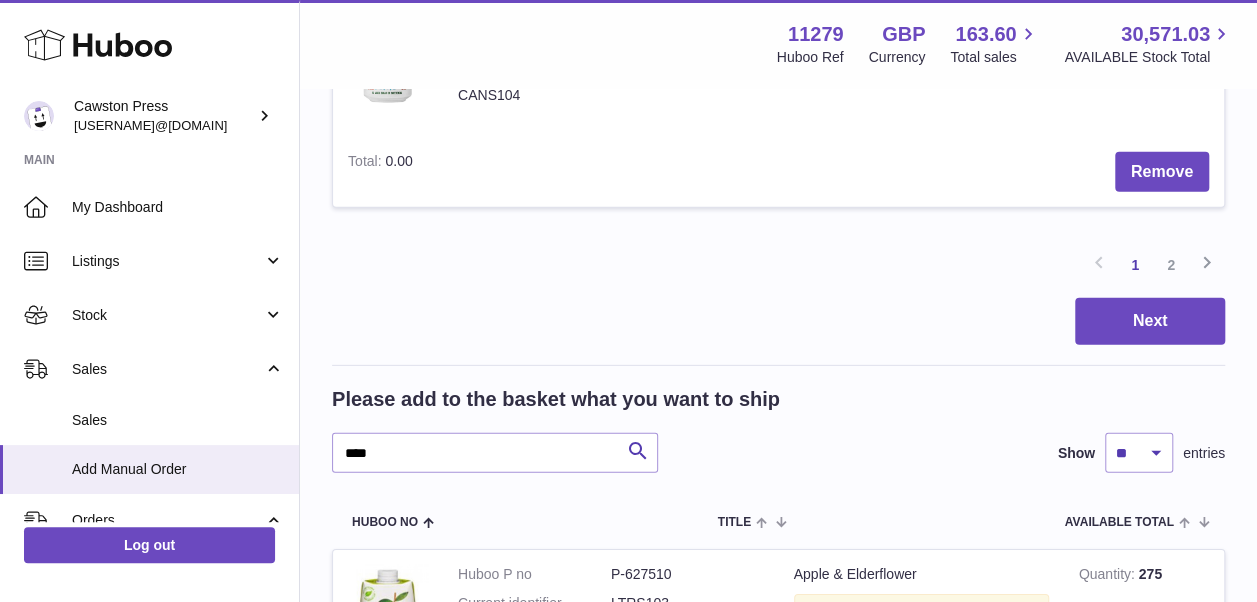 scroll, scrollTop: 2800, scrollLeft: 0, axis: vertical 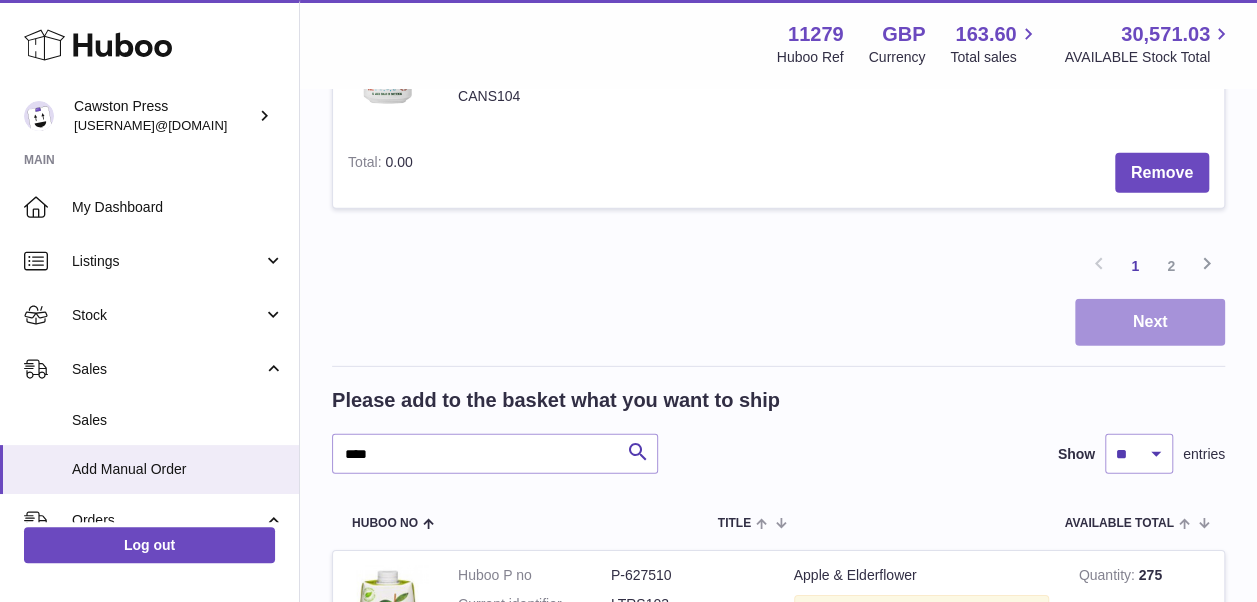 click on "Next" at bounding box center [1150, 322] 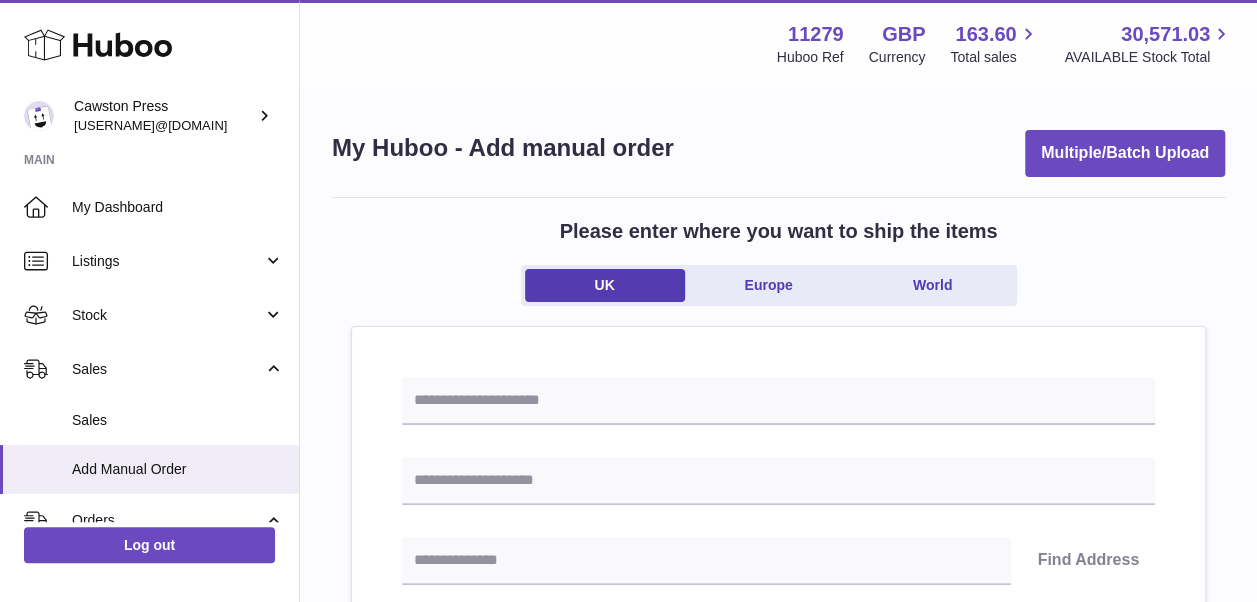 scroll, scrollTop: 72, scrollLeft: 0, axis: vertical 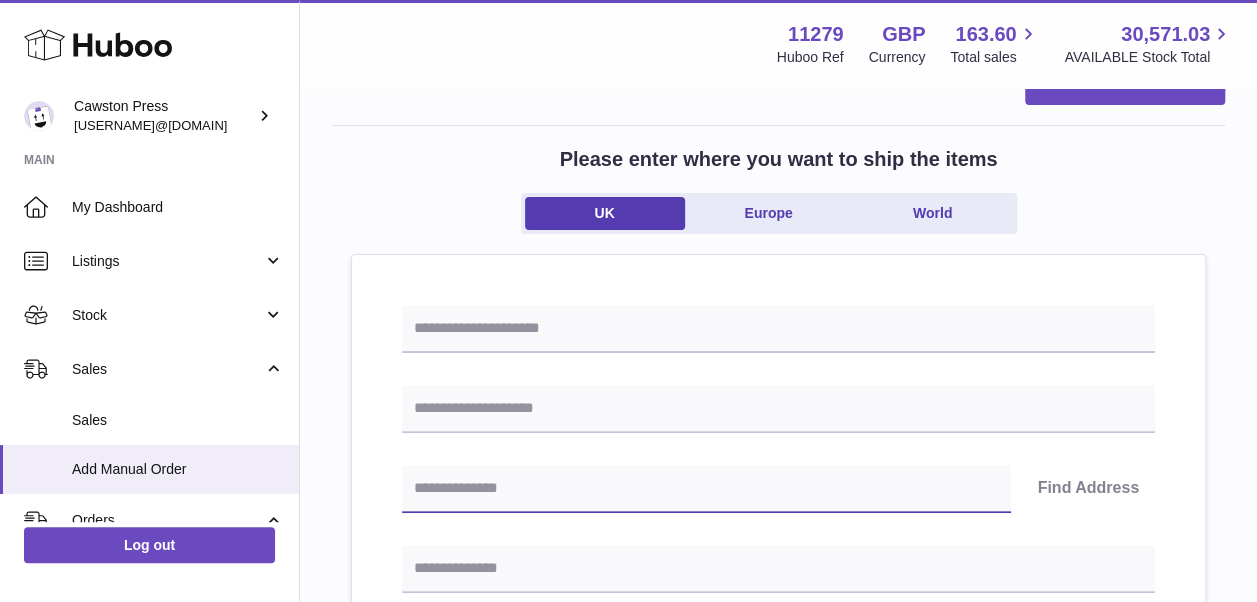 click at bounding box center (706, 489) 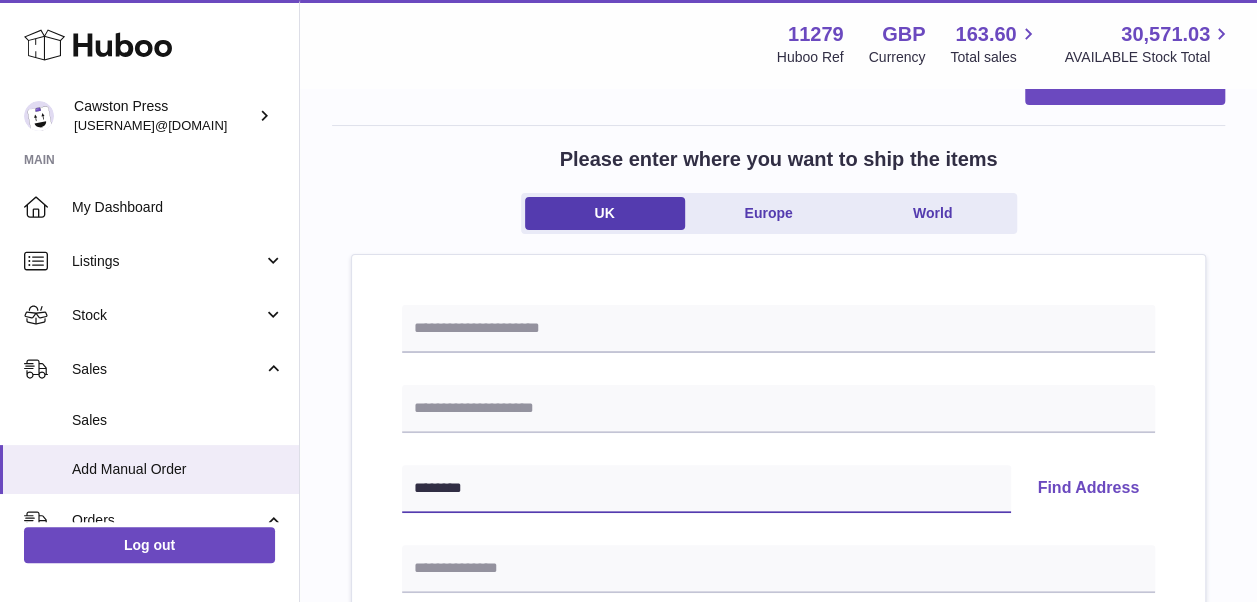 type on "********" 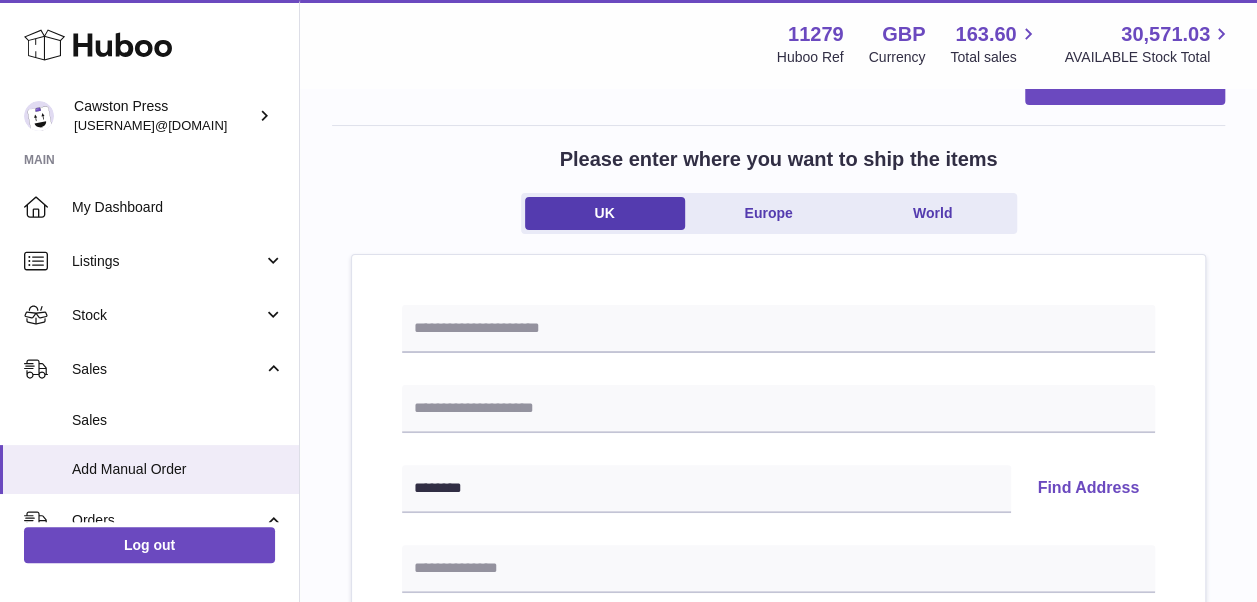 click on "Find Address" at bounding box center [1088, 489] 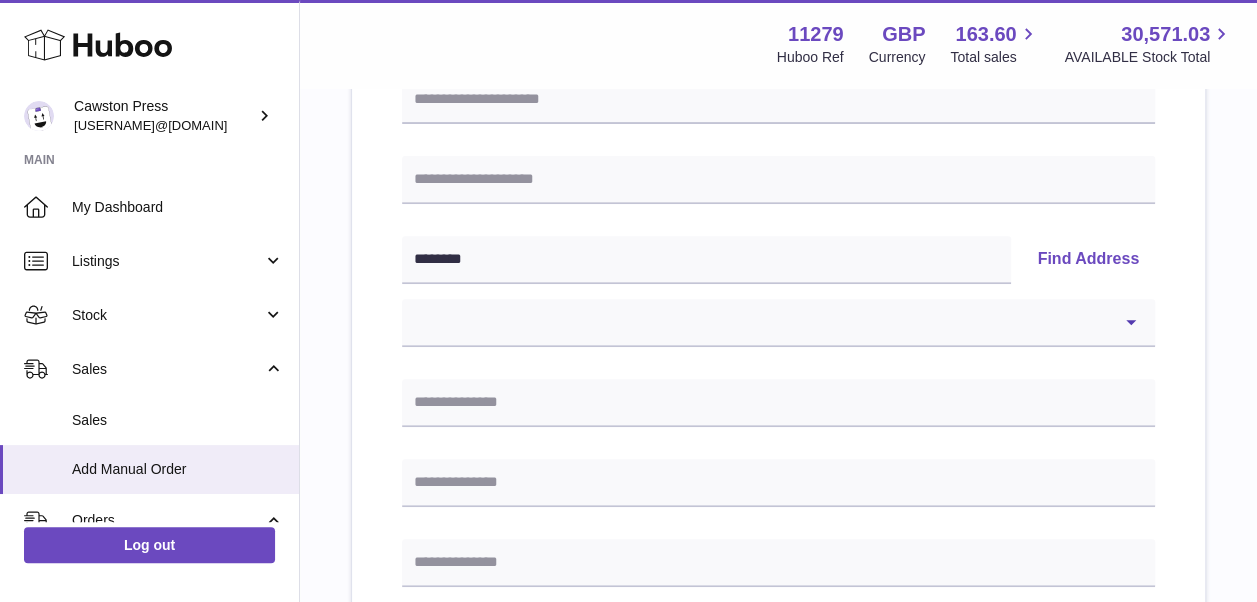 scroll, scrollTop: 312, scrollLeft: 0, axis: vertical 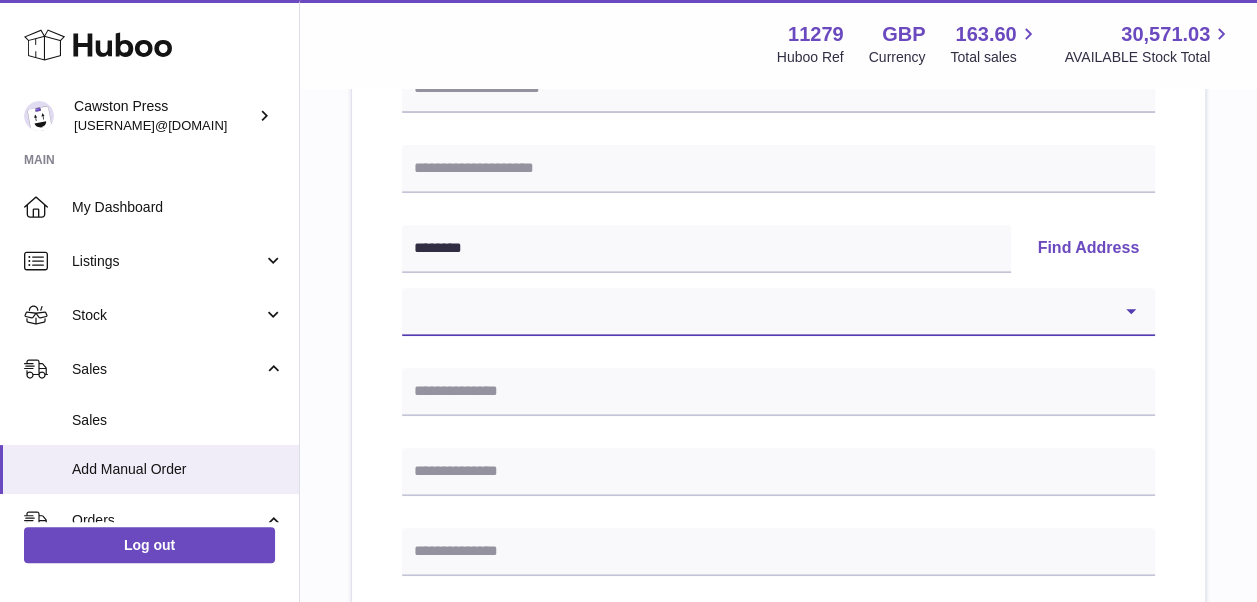 click on "**********" at bounding box center [778, 312] 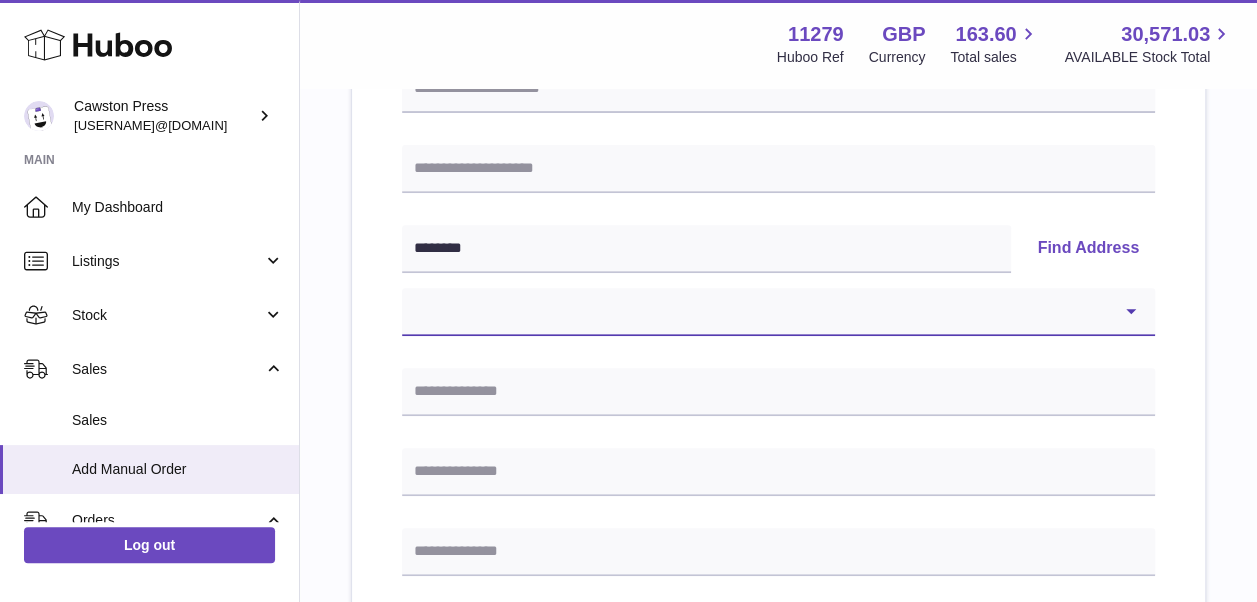 select on "*" 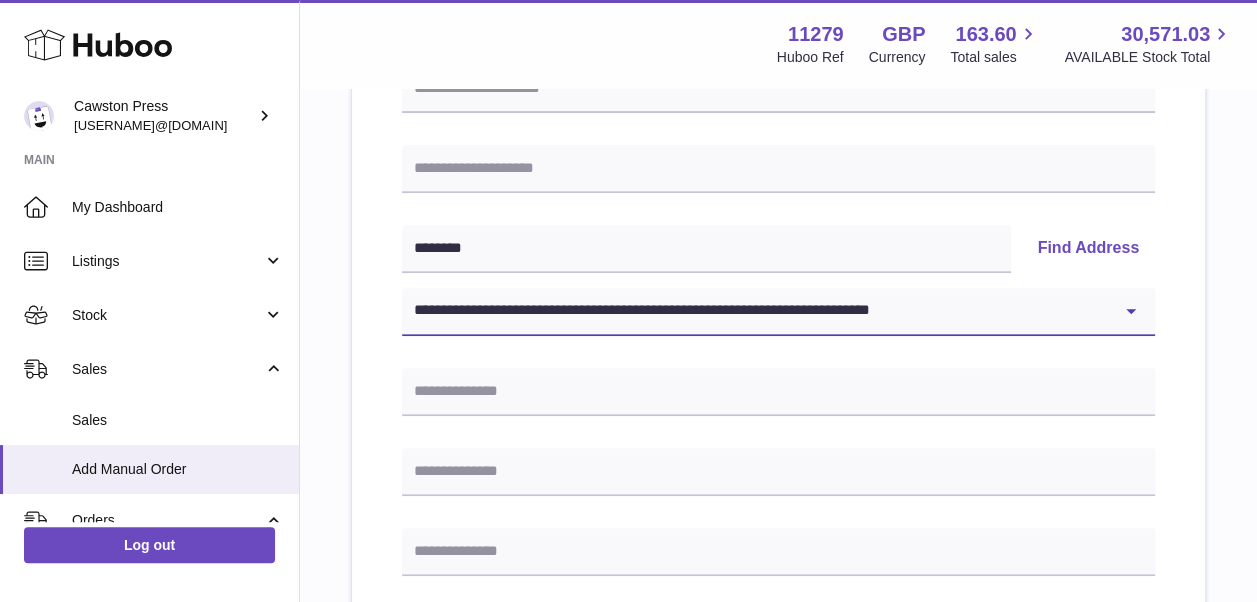 click on "**********" at bounding box center [778, 312] 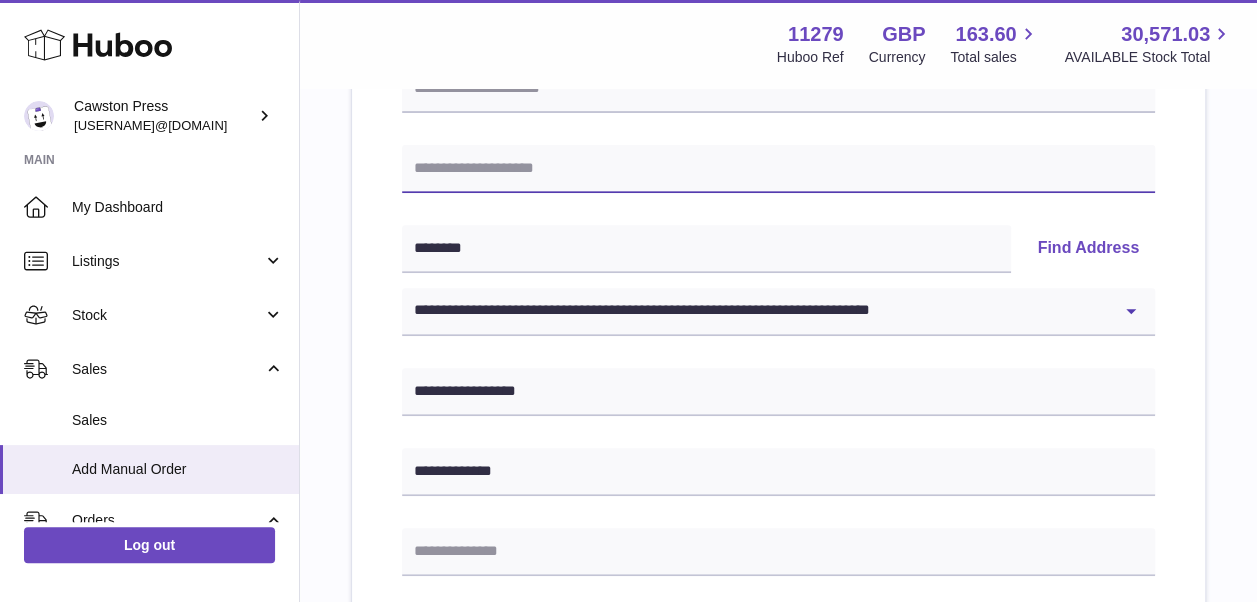 click at bounding box center (778, 169) 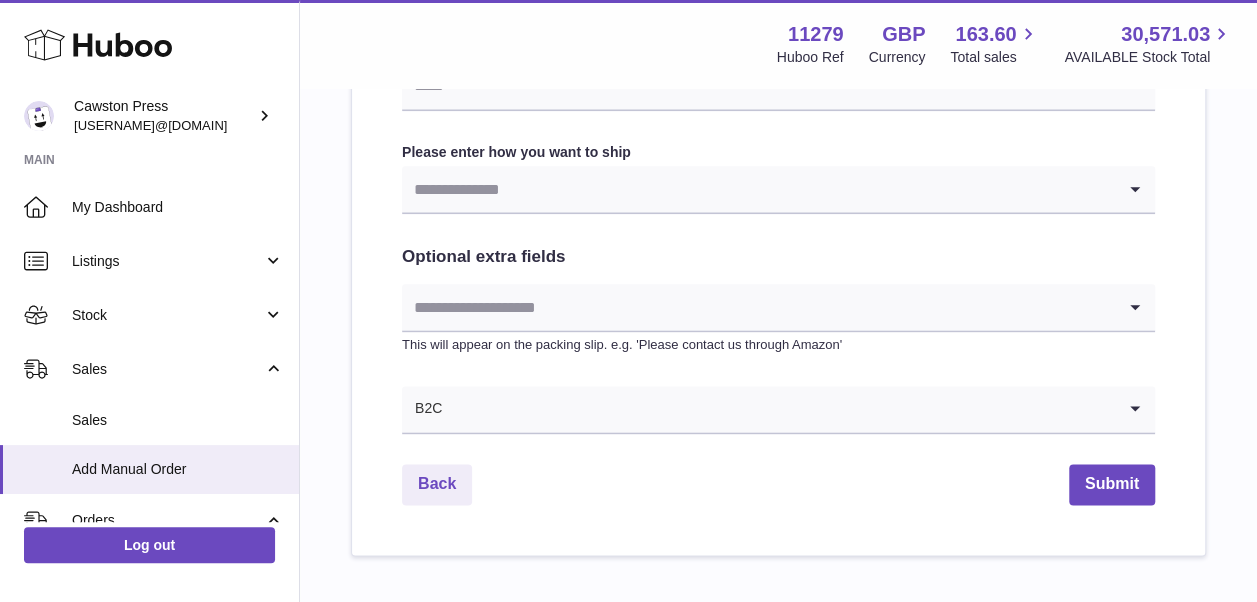 scroll, scrollTop: 1100, scrollLeft: 0, axis: vertical 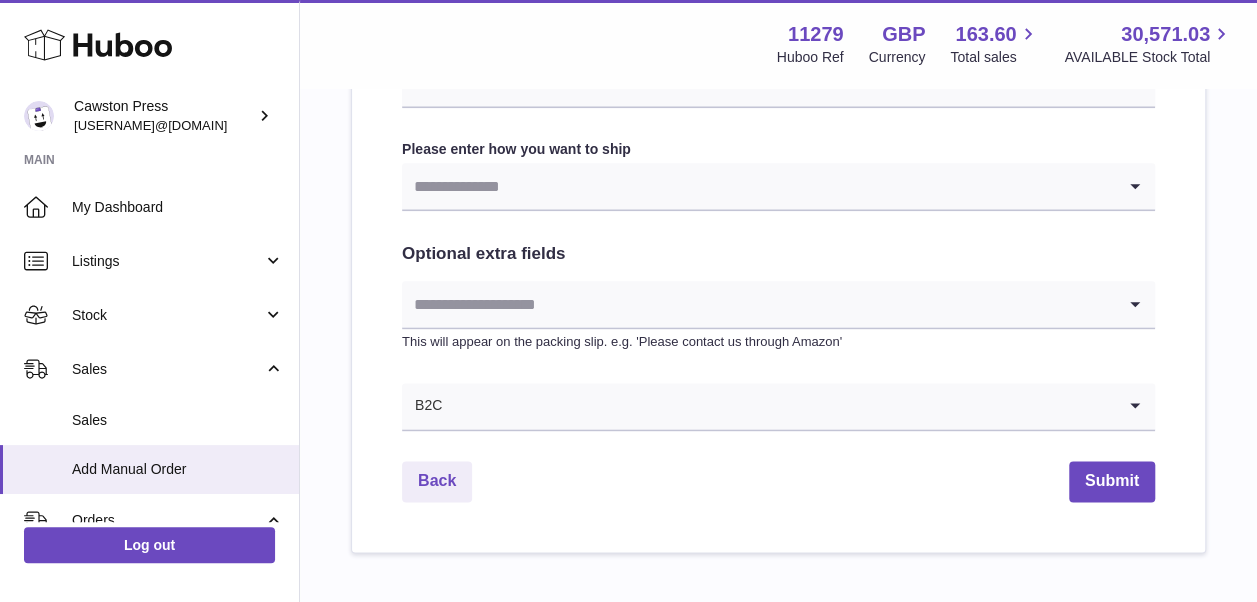 type on "**********" 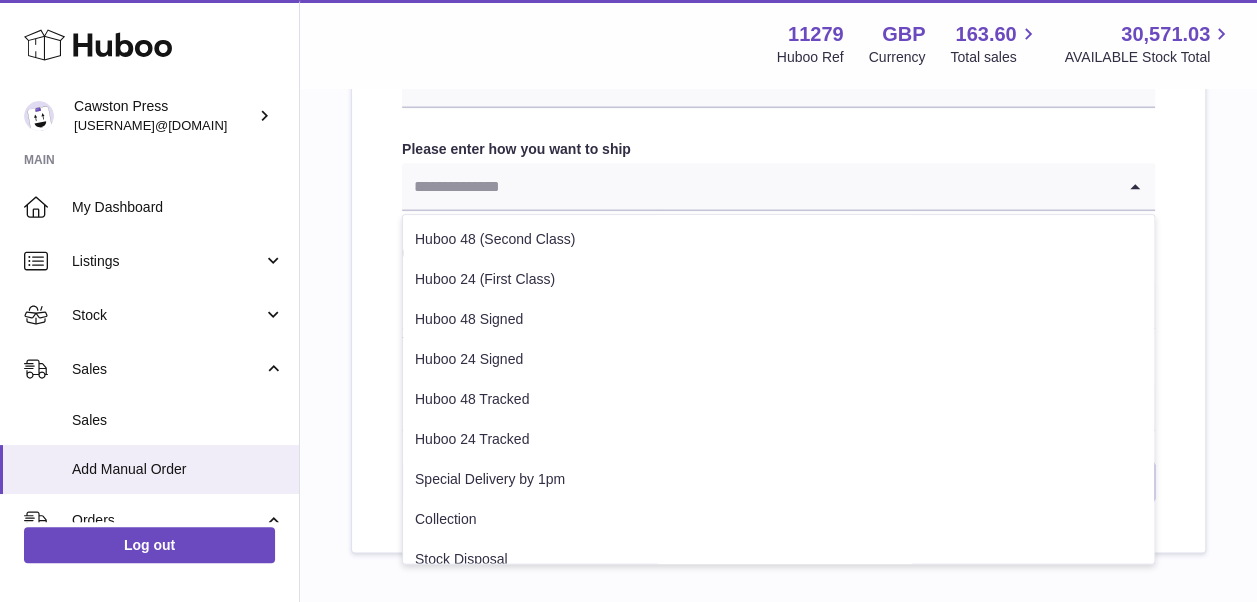 click at bounding box center (758, 186) 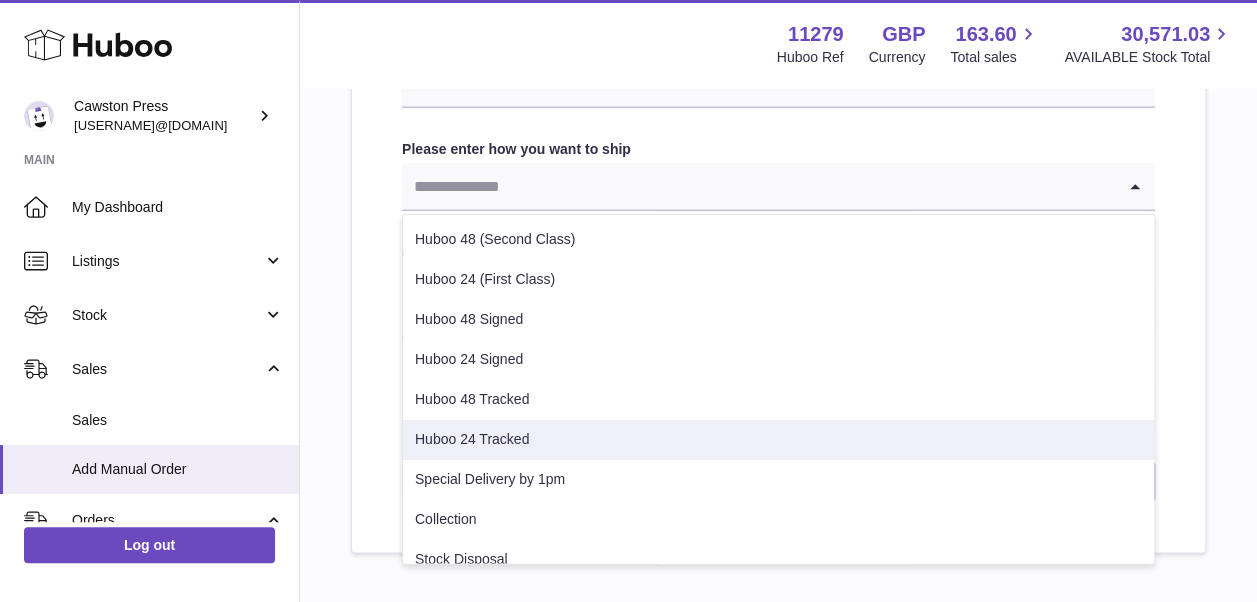 click on "Huboo 24 Tracked" at bounding box center (778, 440) 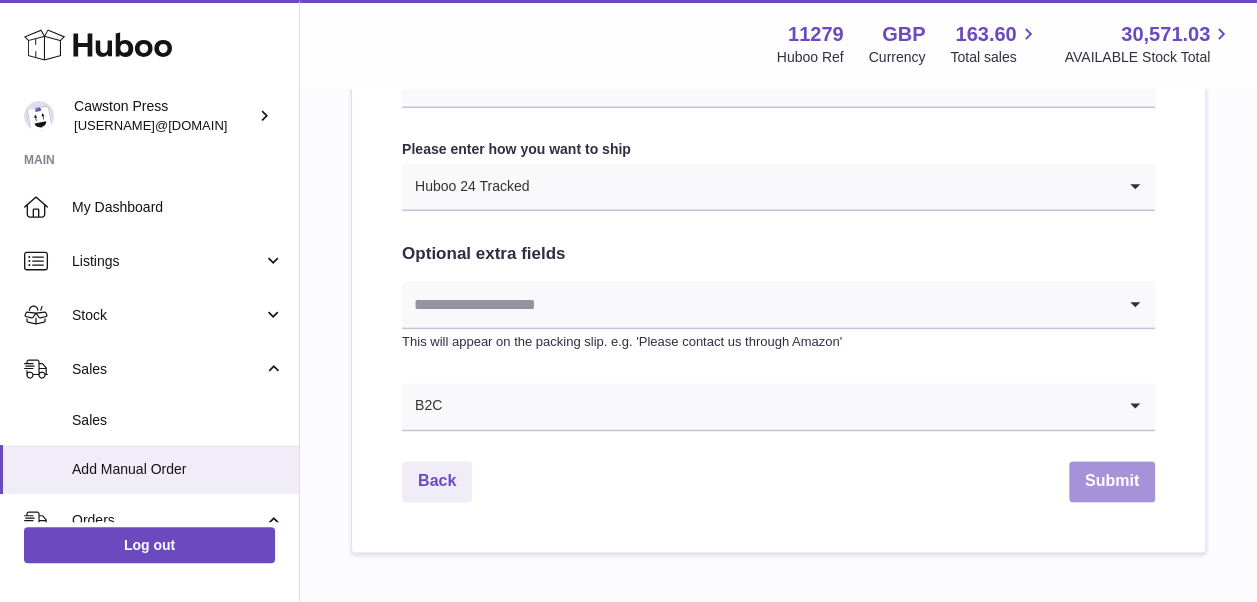 click on "Submit" at bounding box center (1112, 481) 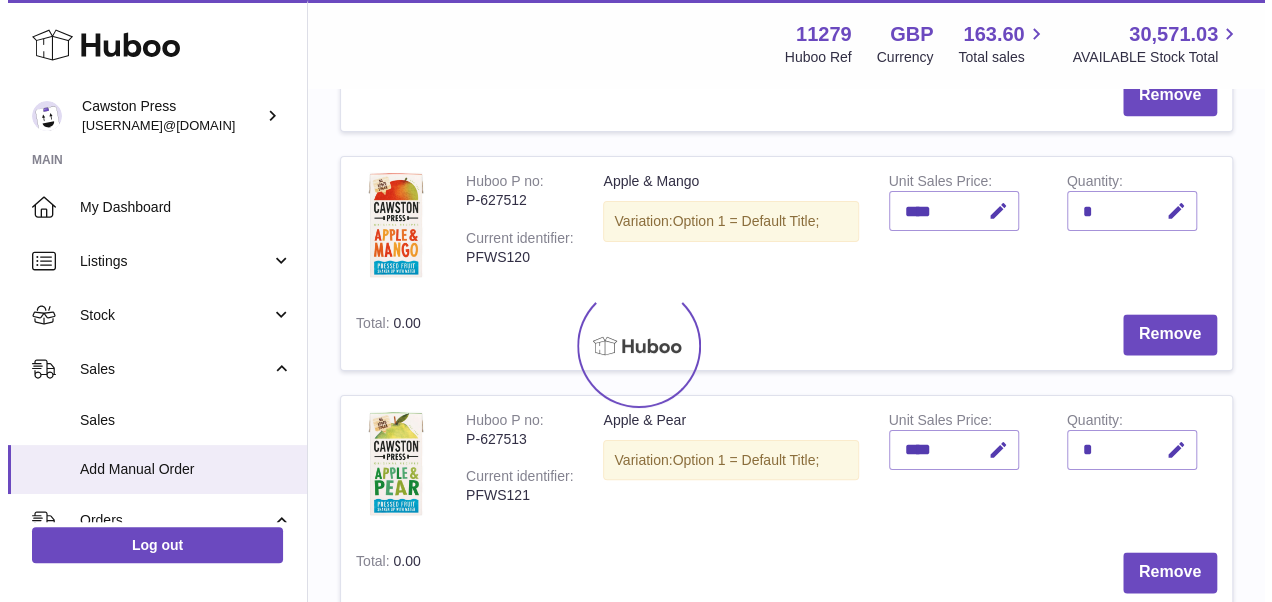 scroll, scrollTop: 0, scrollLeft: 0, axis: both 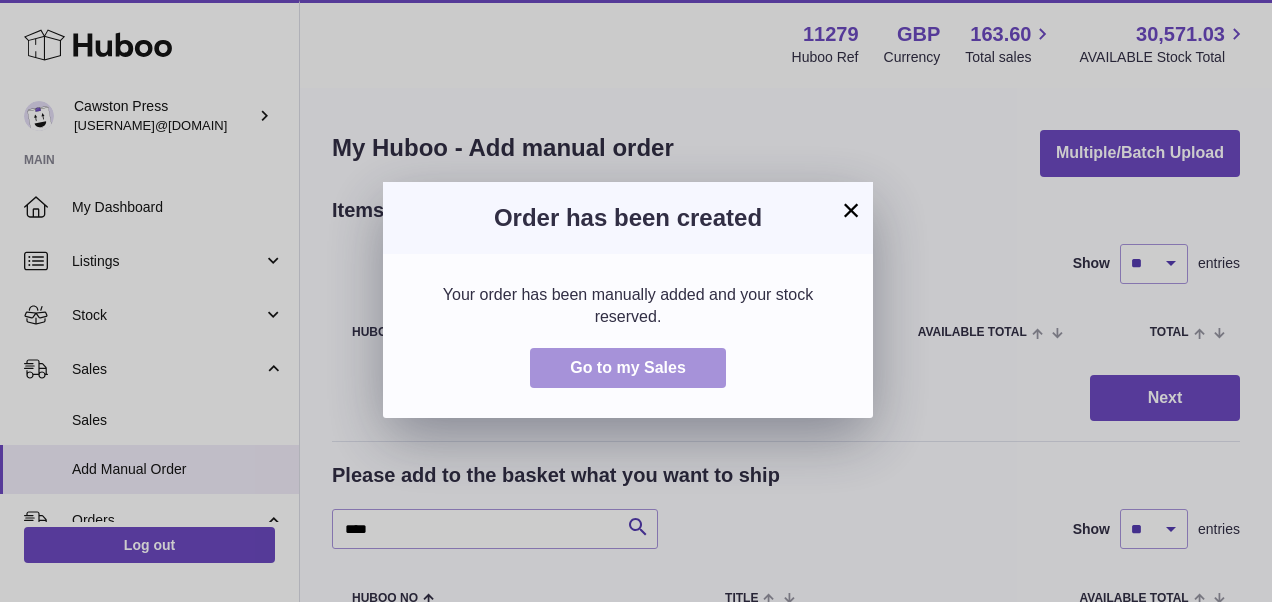click on "Go to my Sales" at bounding box center (628, 367) 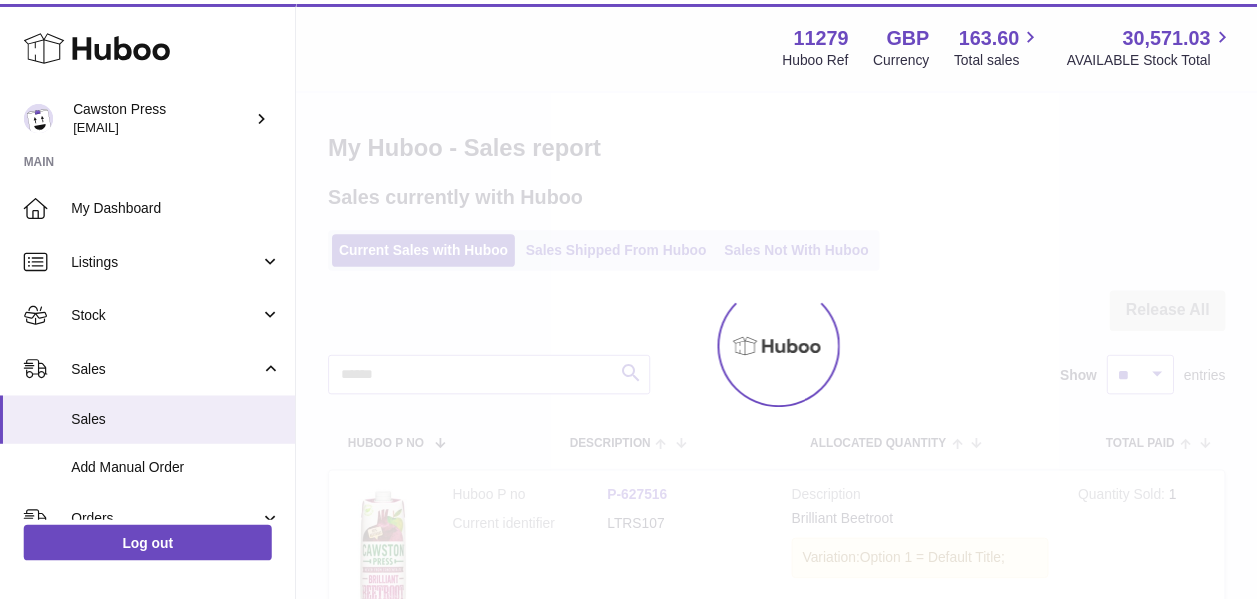 scroll, scrollTop: 0, scrollLeft: 0, axis: both 